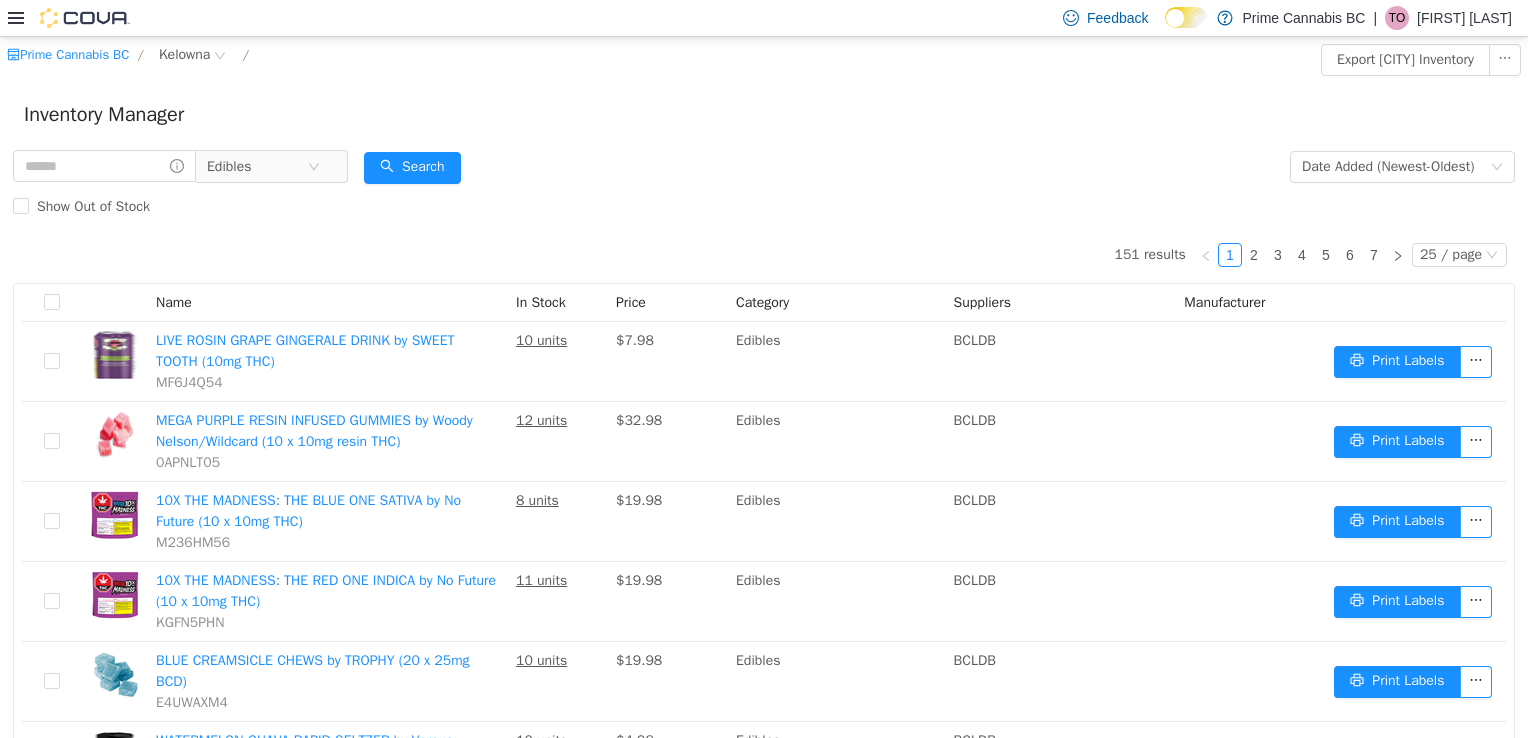 scroll, scrollTop: 0, scrollLeft: 0, axis: both 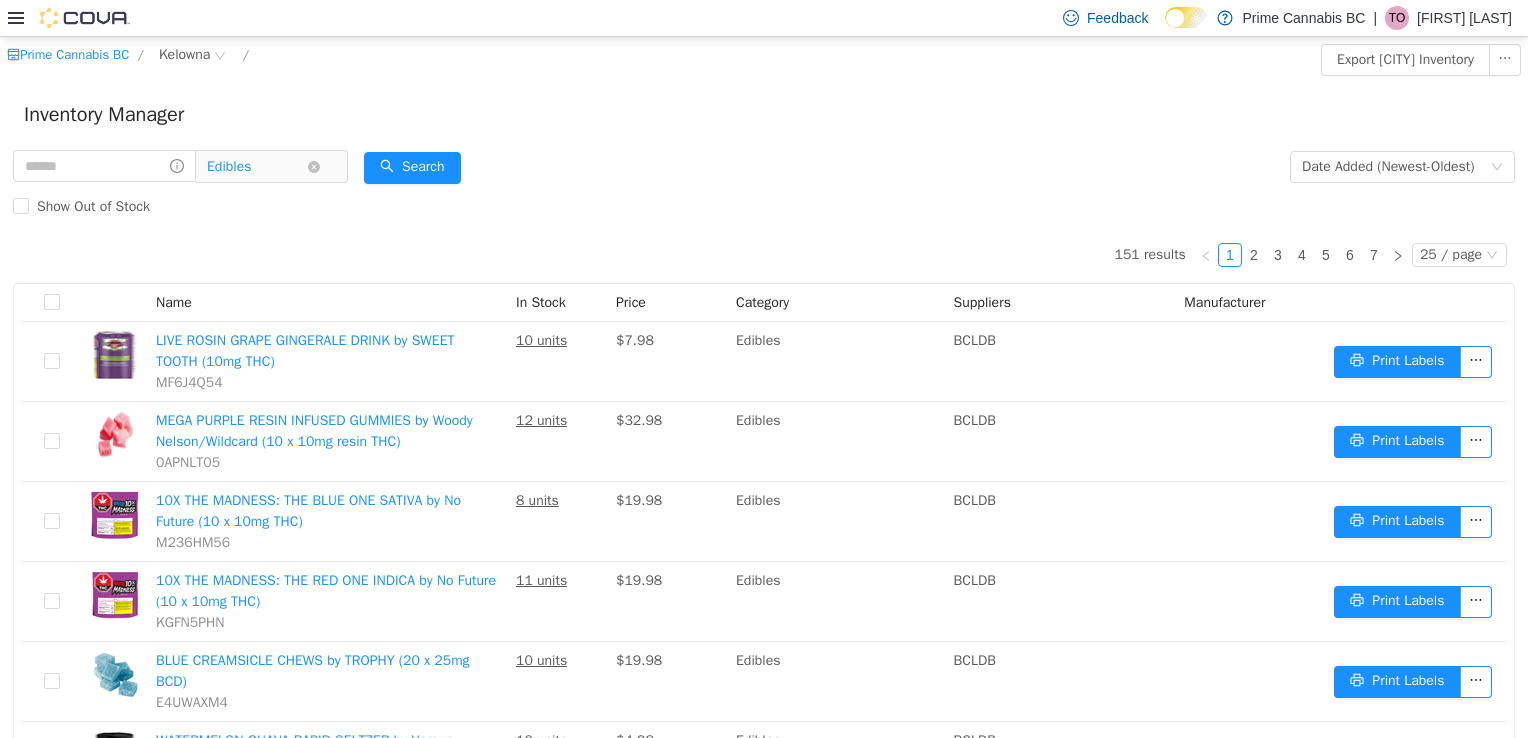 click on "Edibles" at bounding box center (263, 166) 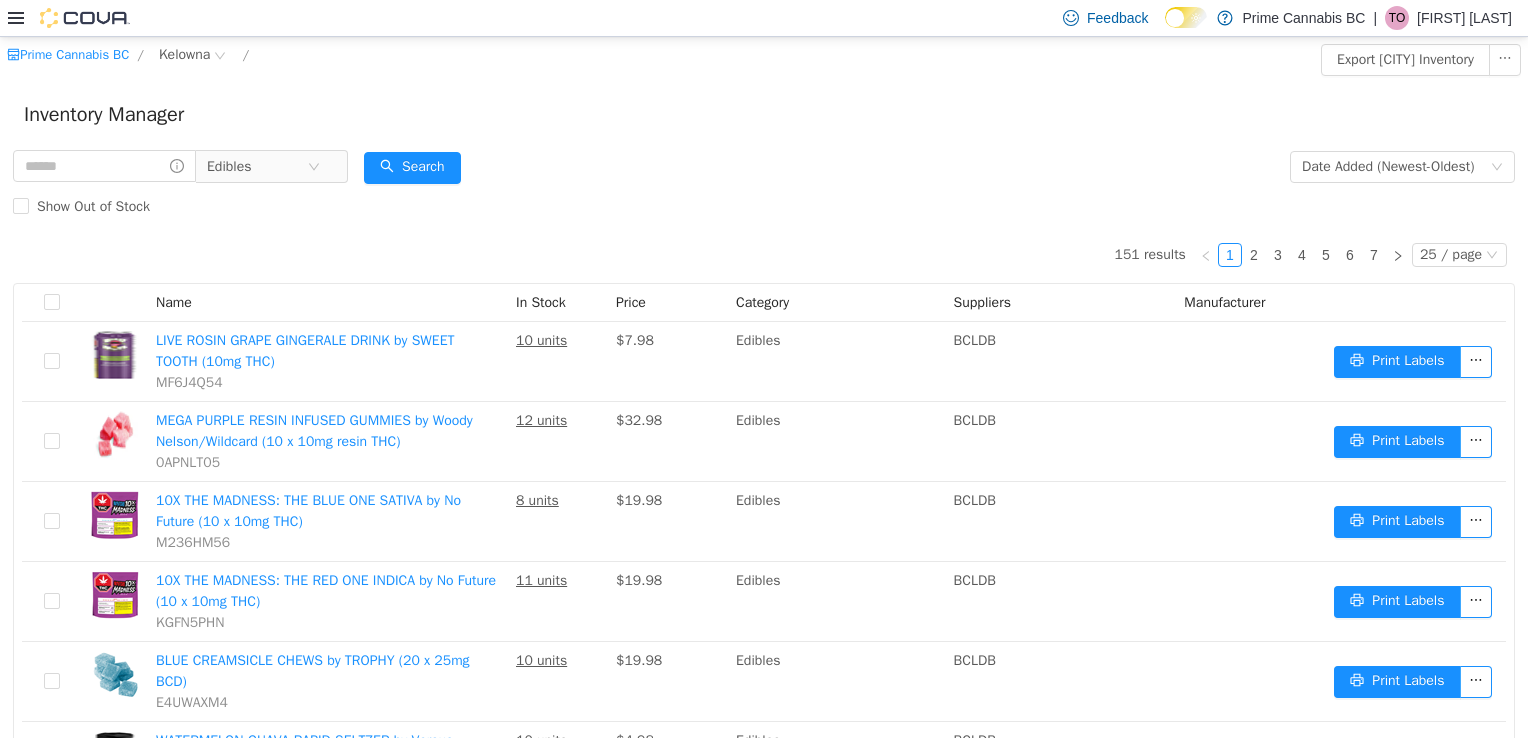 click on "Inventory Manager" at bounding box center (764, 114) 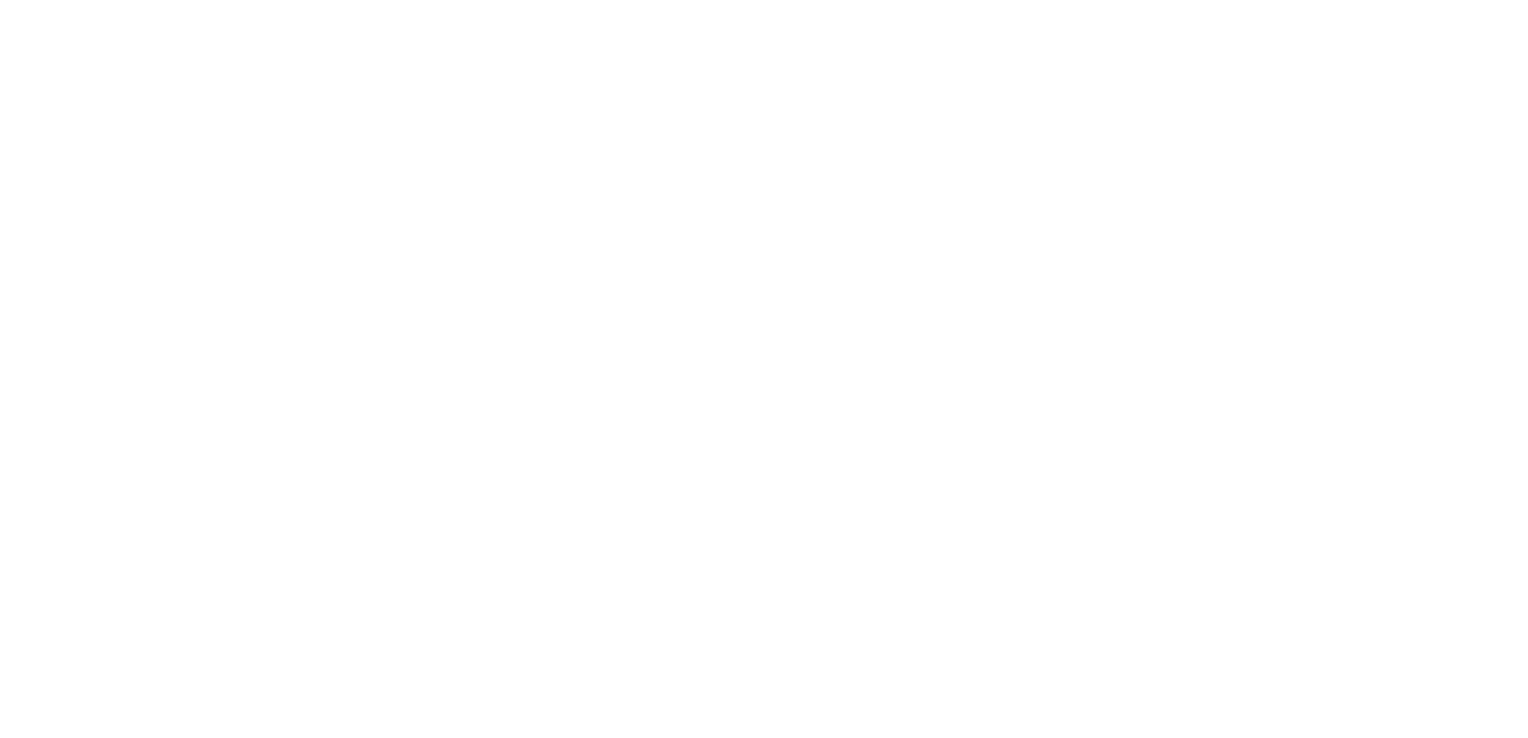 scroll, scrollTop: 0, scrollLeft: 0, axis: both 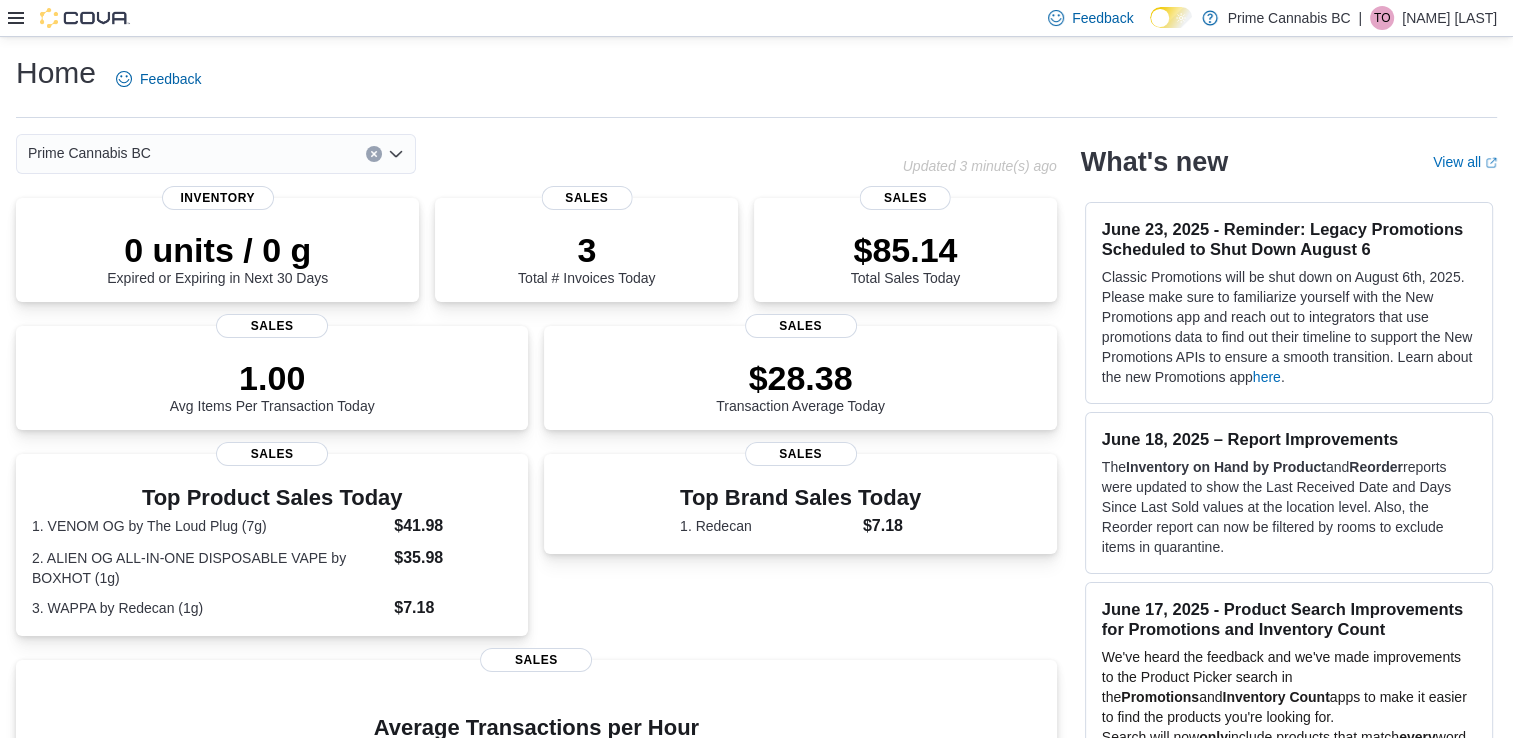 click 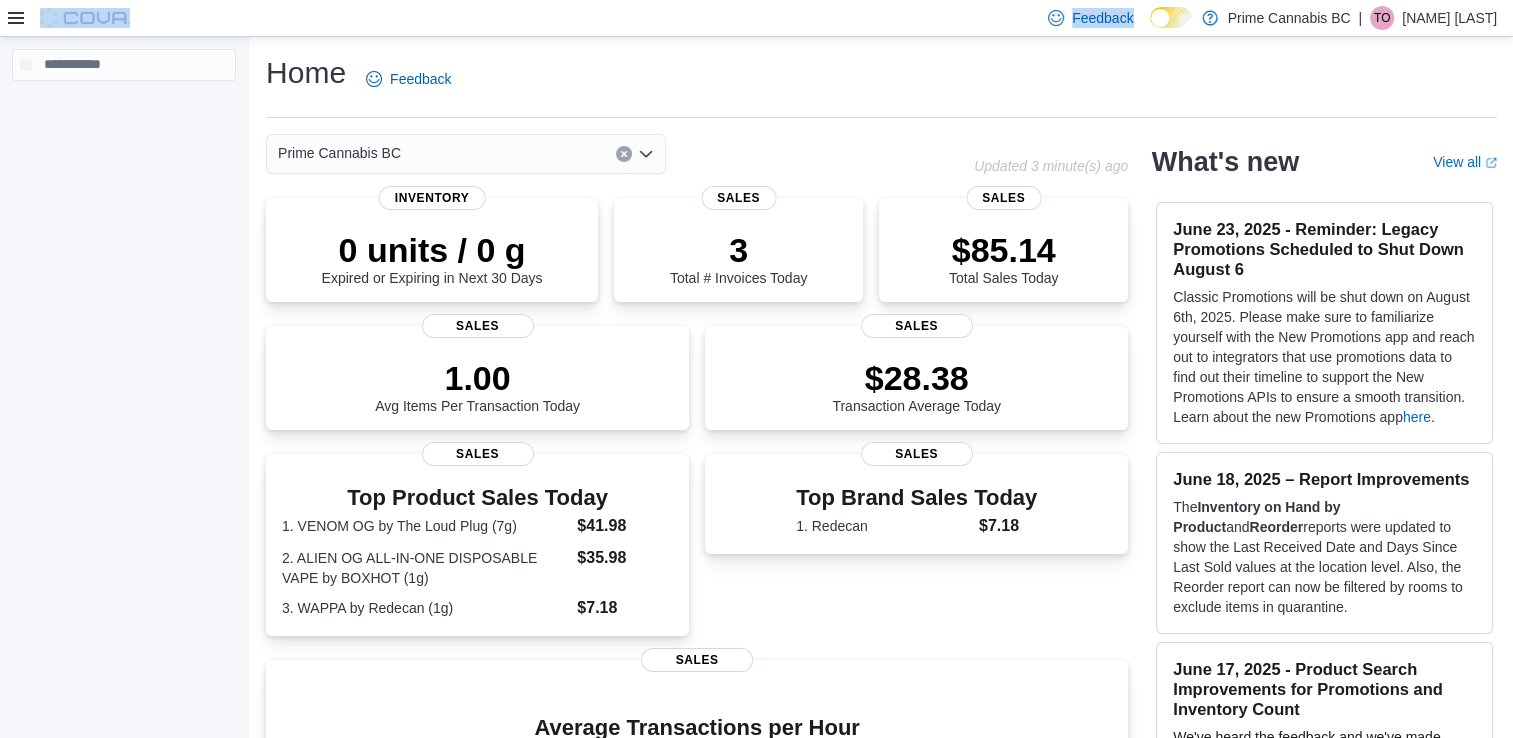 click 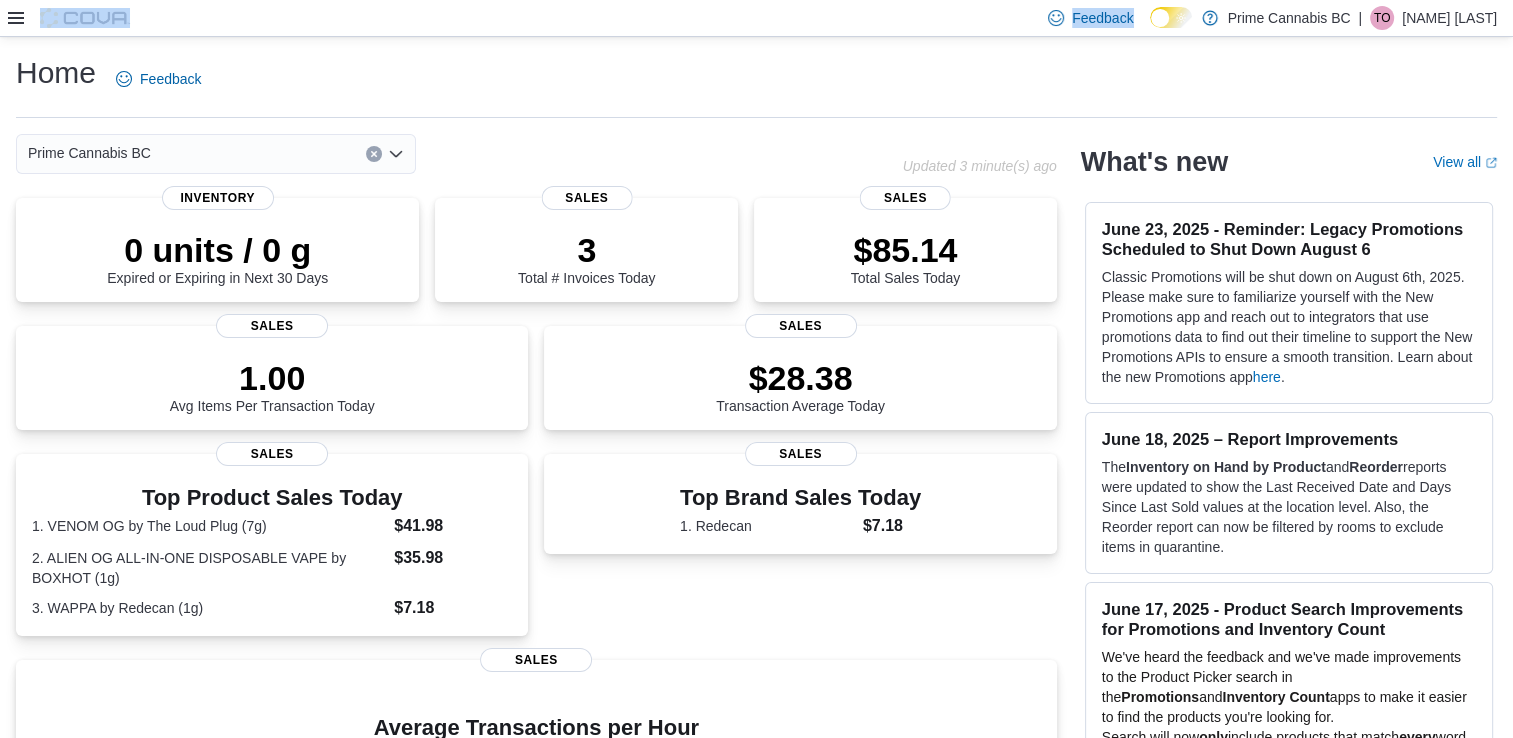 click 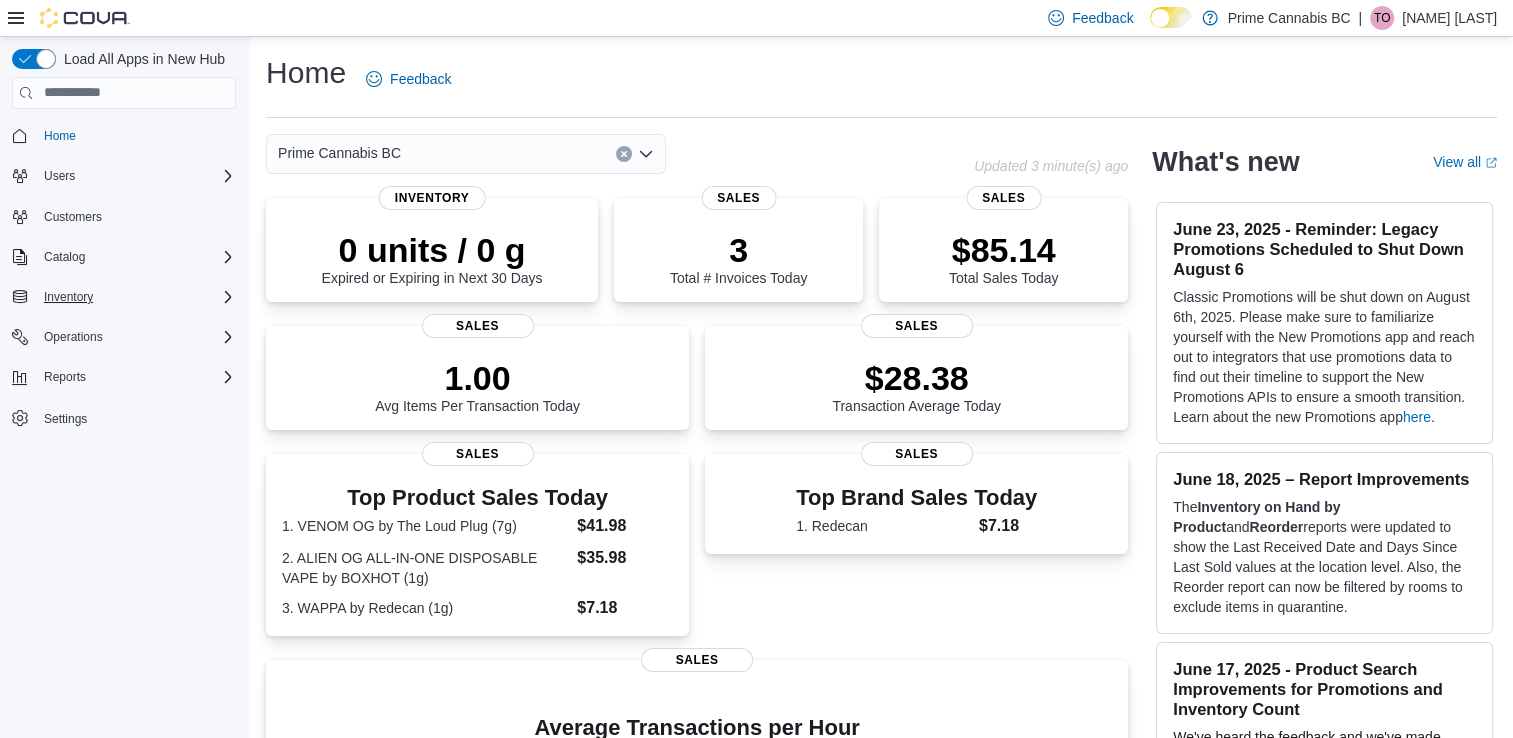 click on "Inventory" at bounding box center [136, 297] 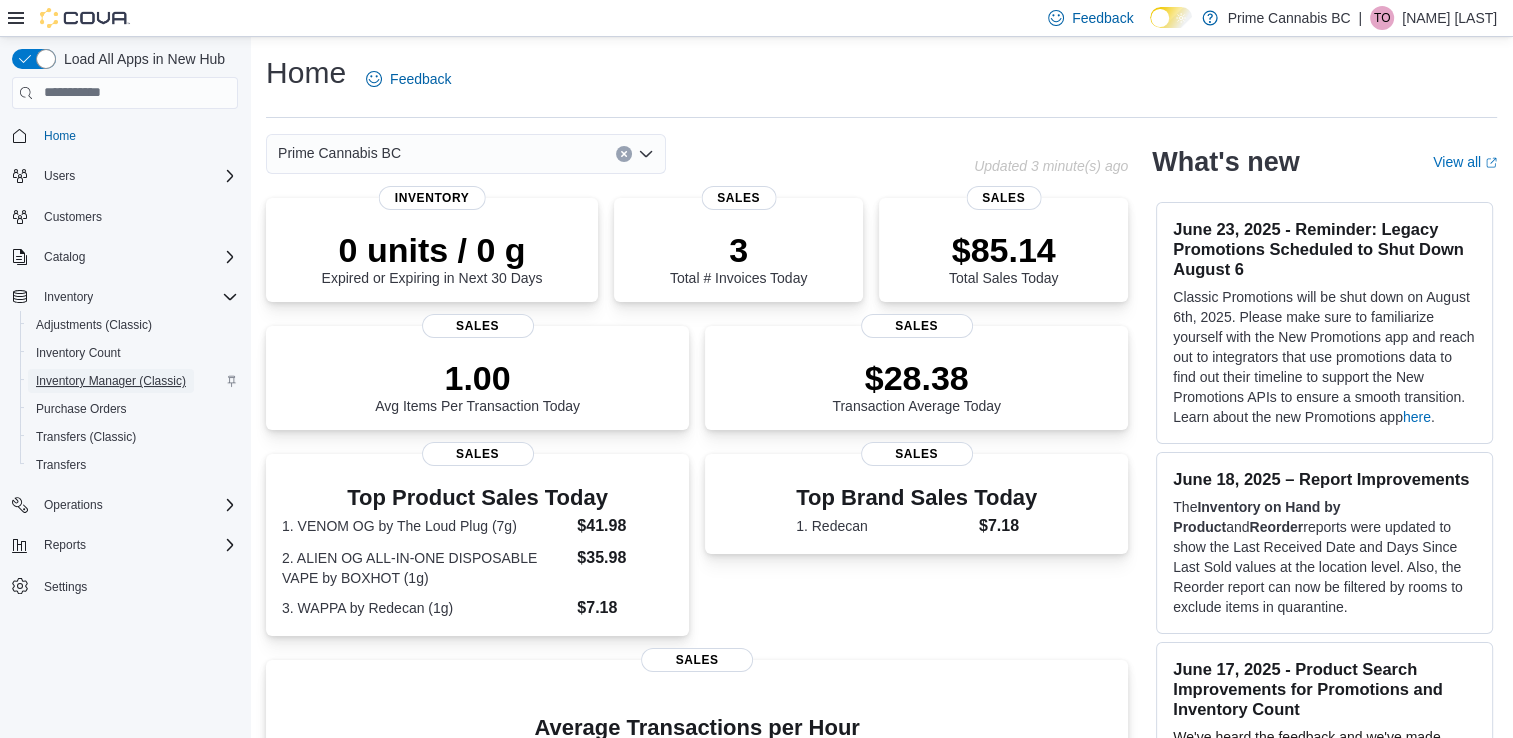 click on "Inventory Manager (Classic)" at bounding box center (111, 381) 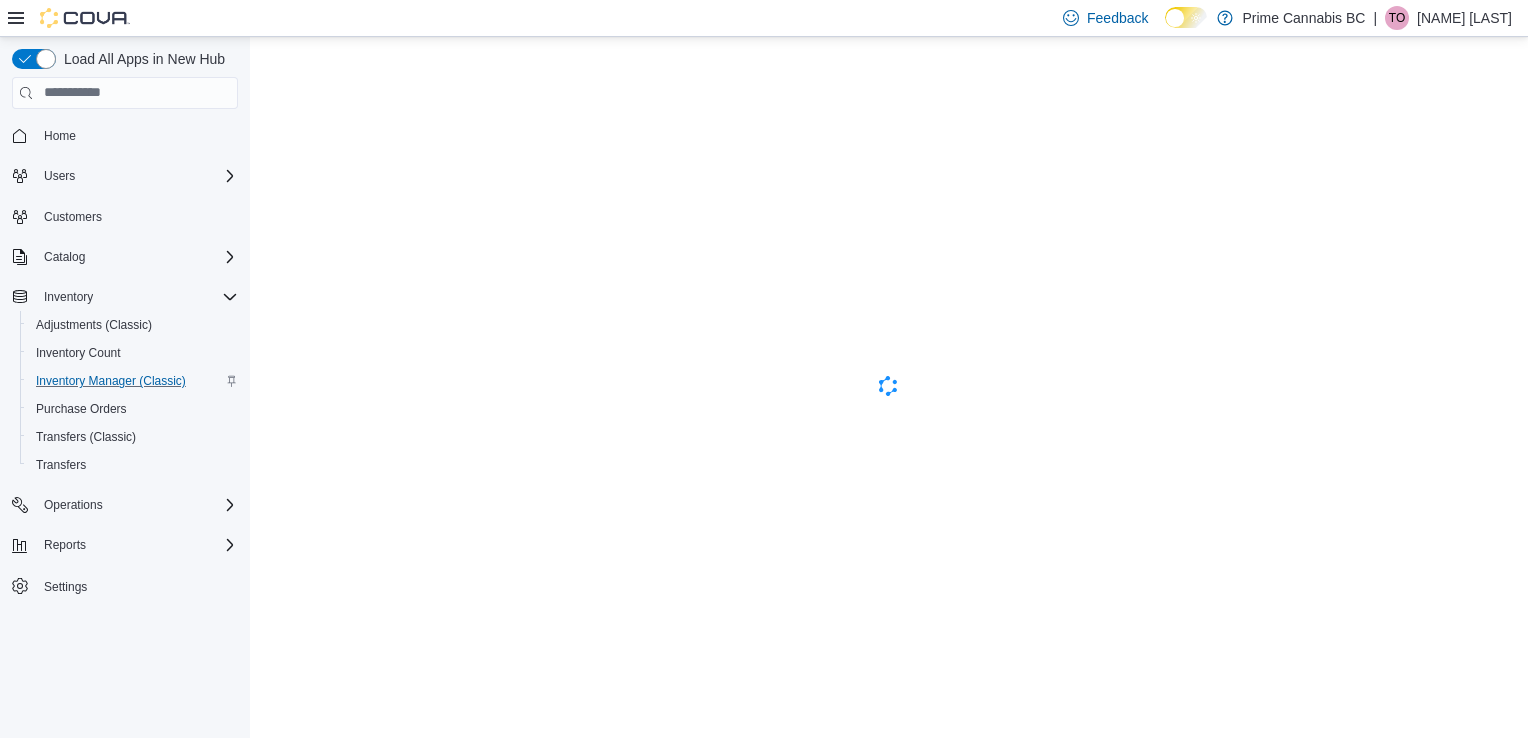 scroll, scrollTop: 0, scrollLeft: 0, axis: both 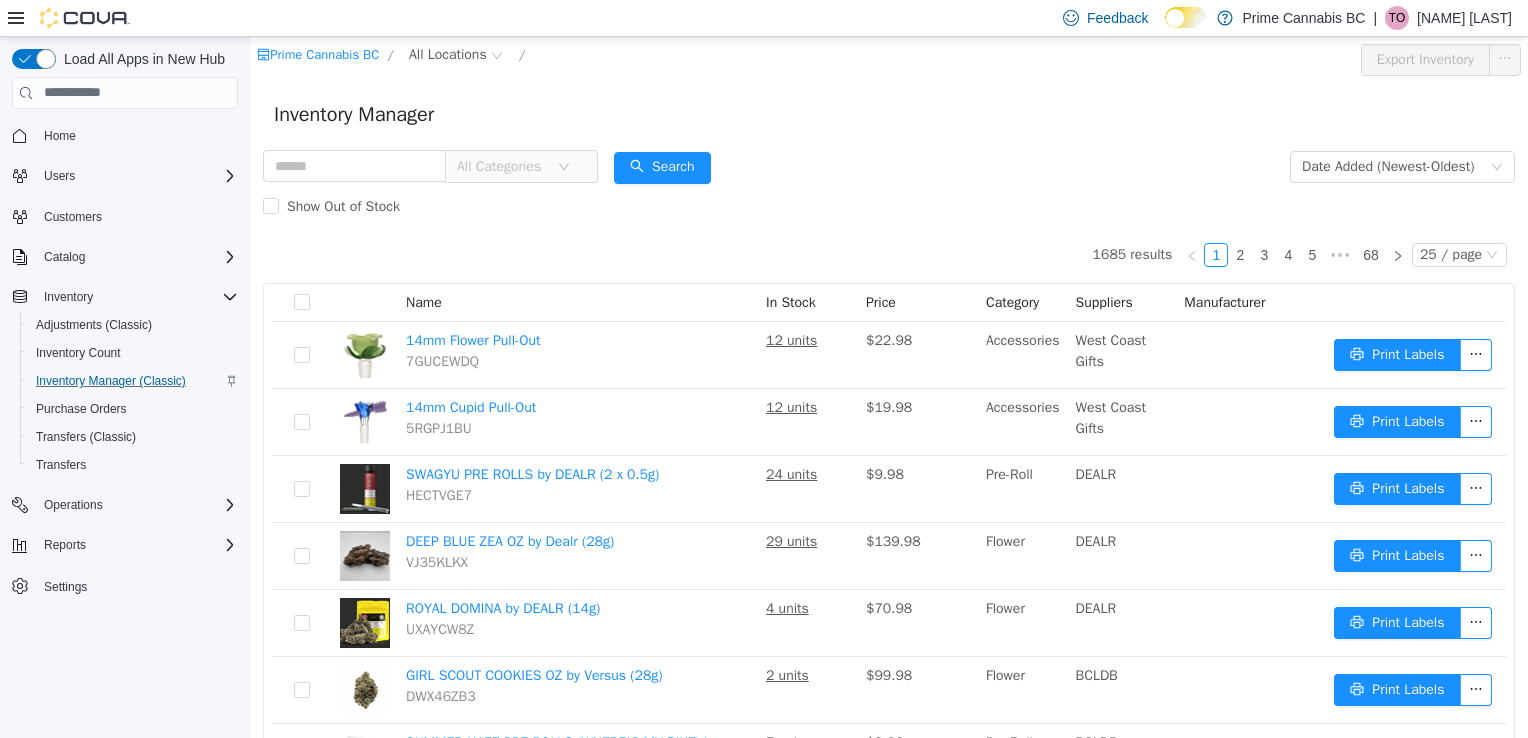 click on "Show Out of Stock" at bounding box center [889, 206] 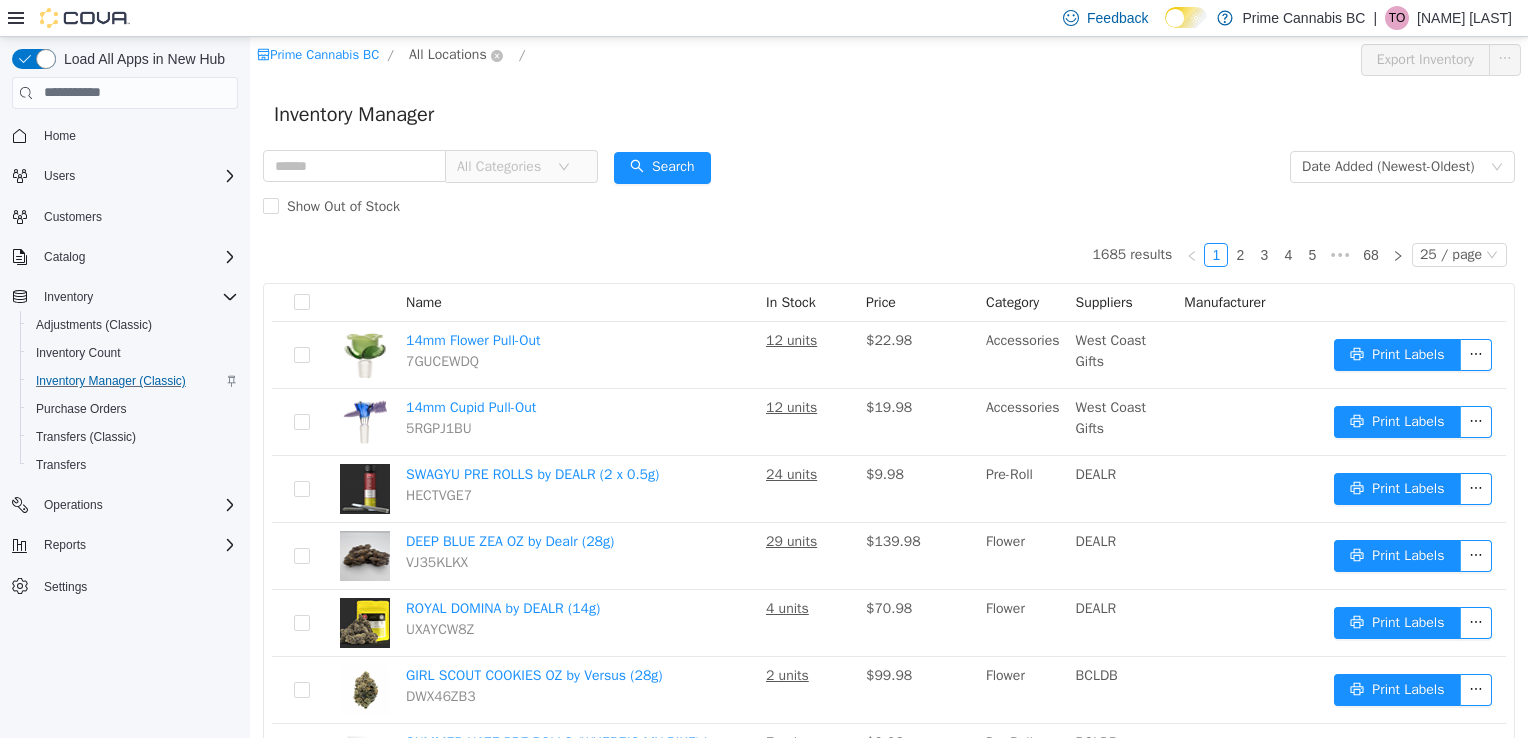 click on "All Locations" at bounding box center (448, 54) 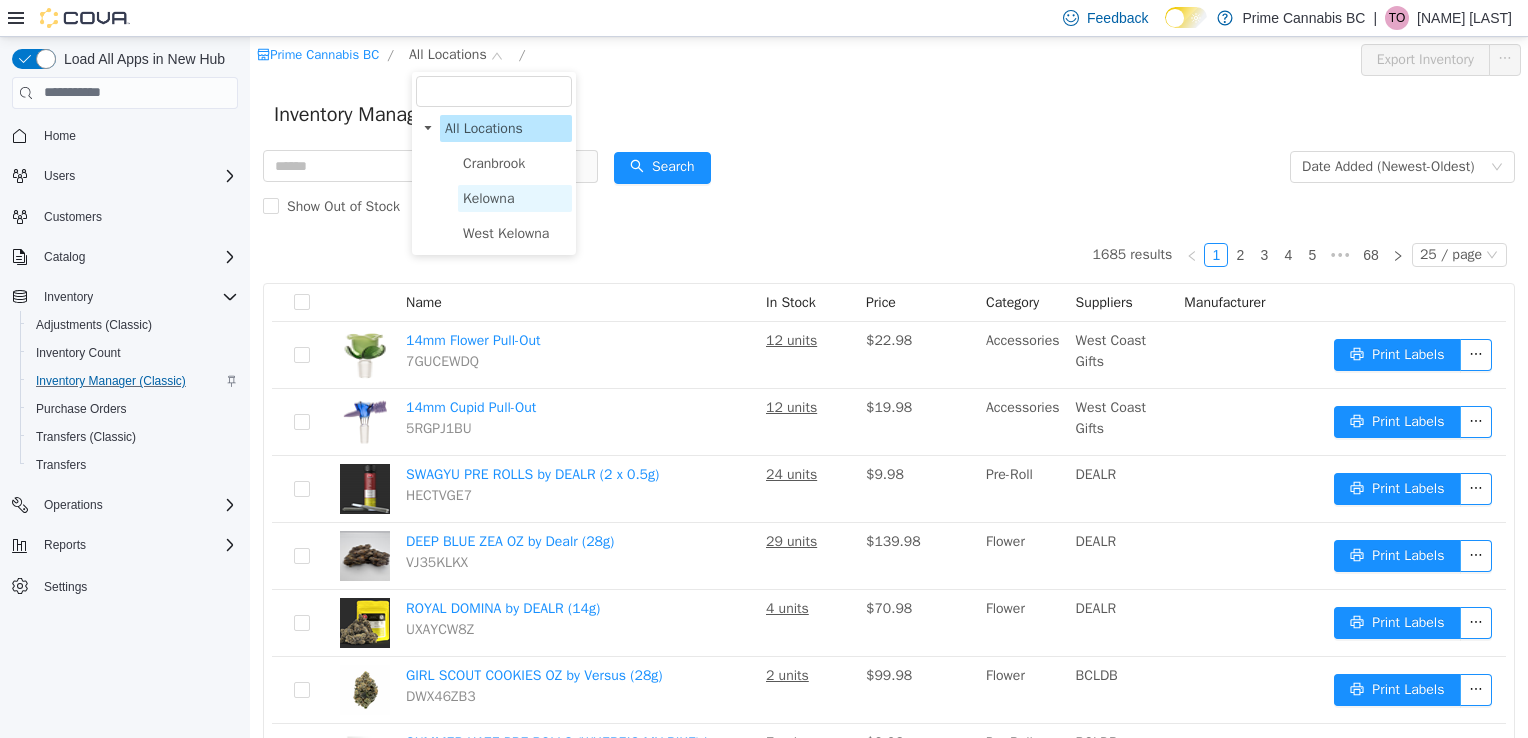 click on "Kelowna" at bounding box center (488, 197) 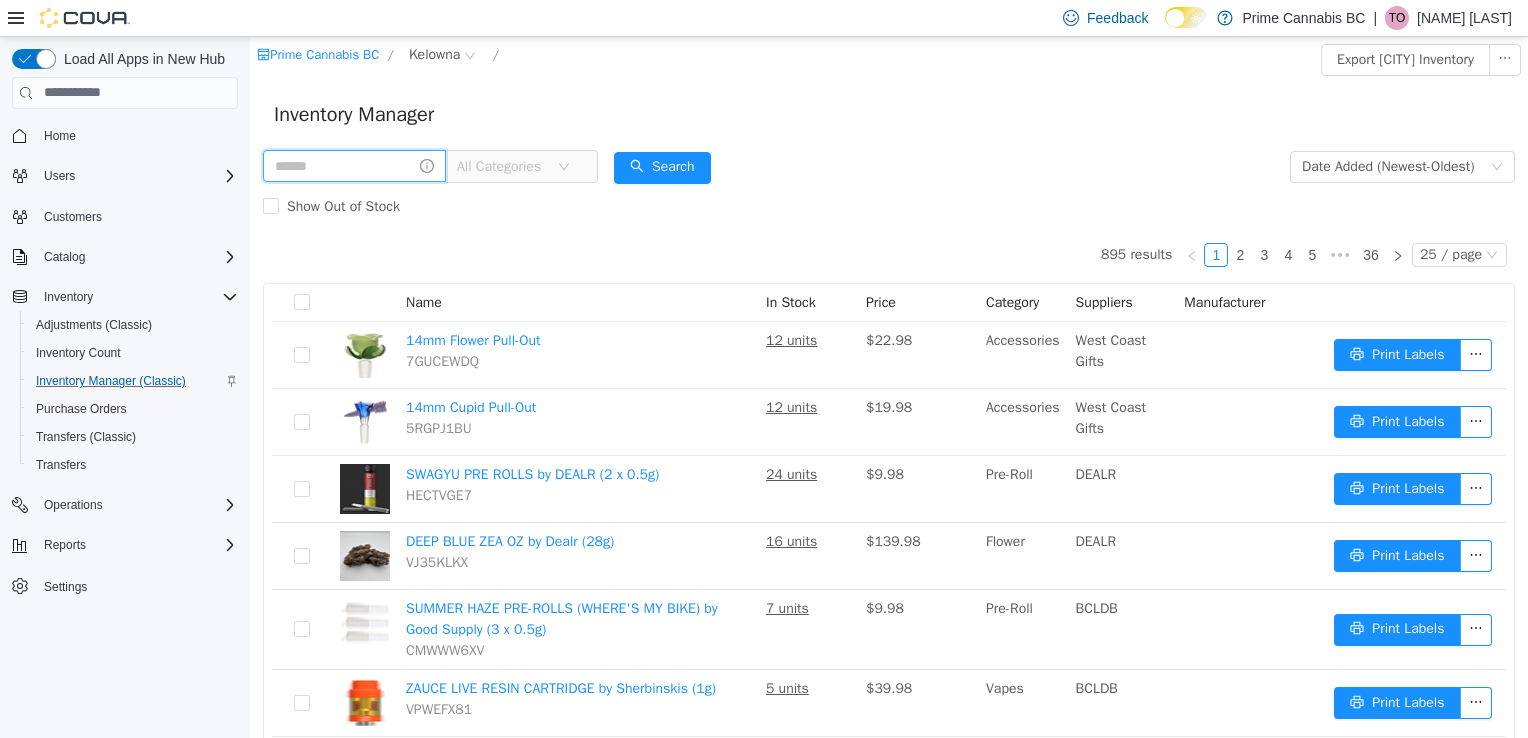 click at bounding box center [354, 165] 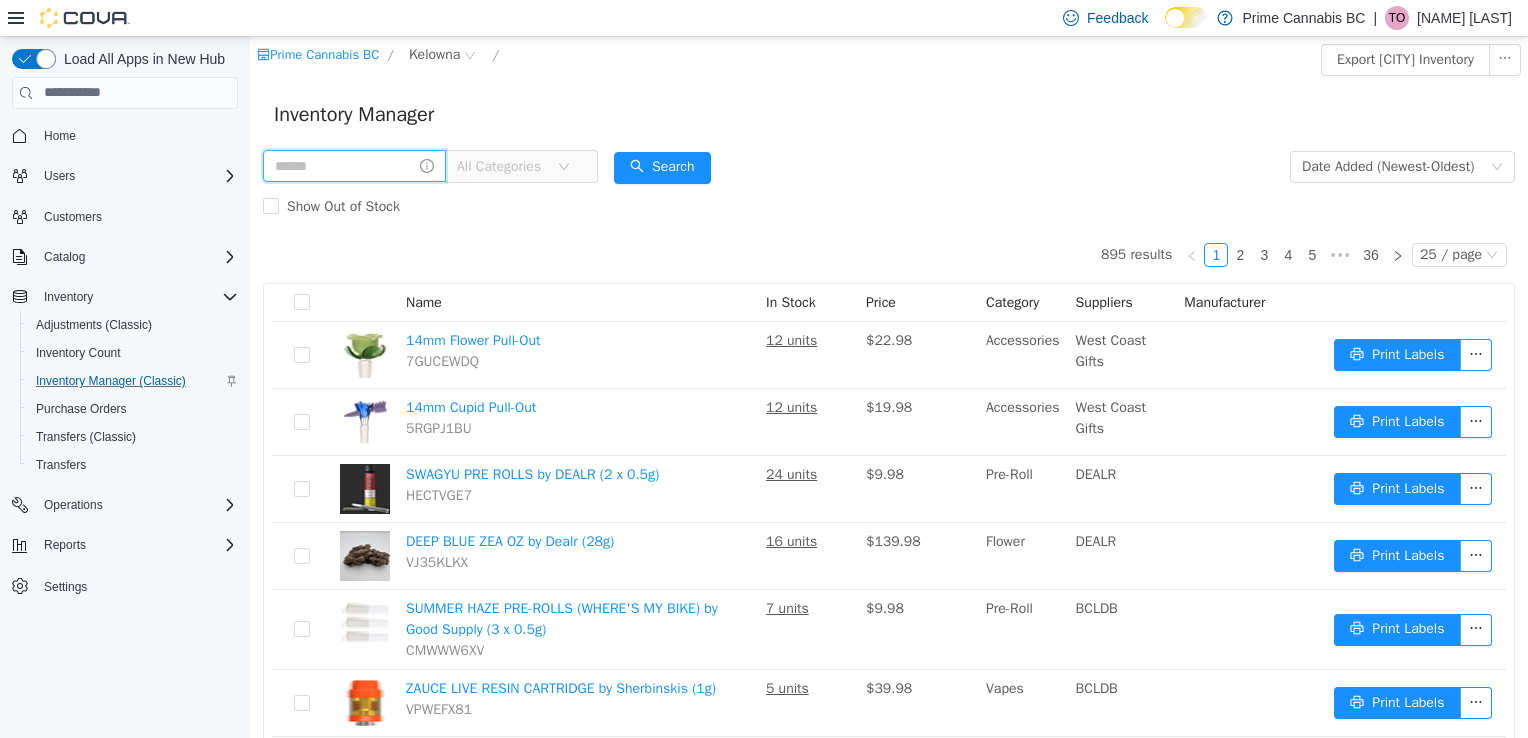 click at bounding box center [354, 165] 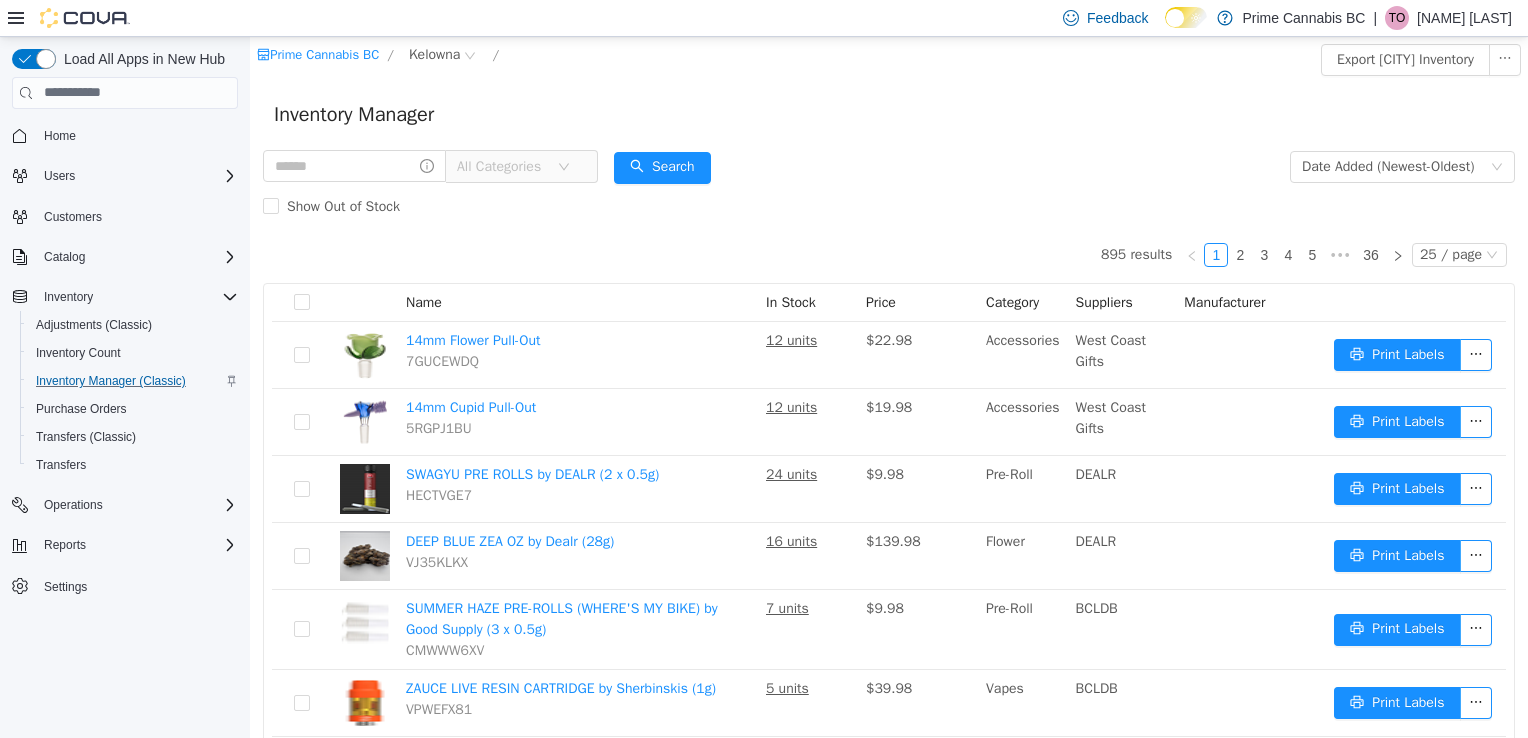 click on "All Categories" at bounding box center [502, 166] 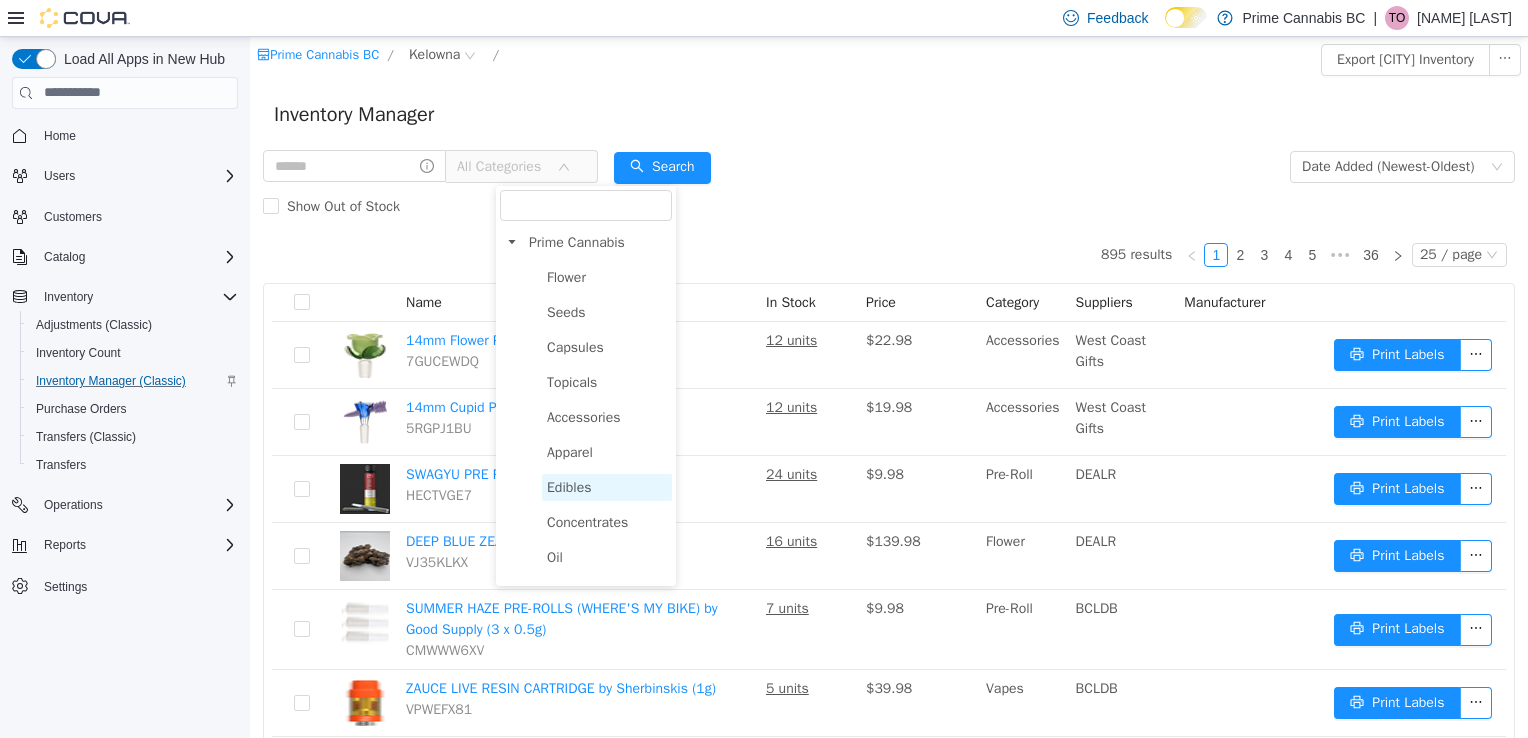 click on "Edibles" at bounding box center [607, 486] 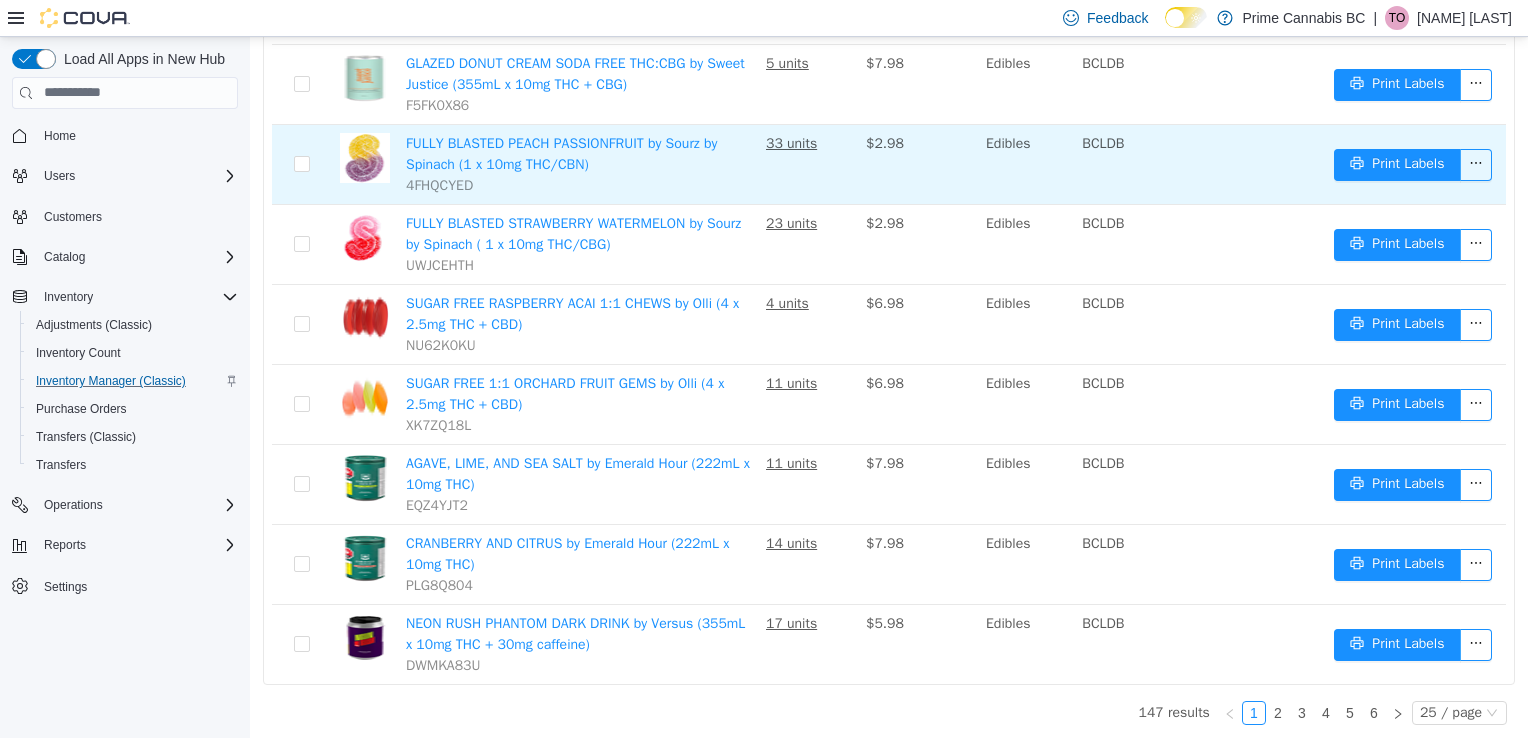 scroll, scrollTop: 1642, scrollLeft: 0, axis: vertical 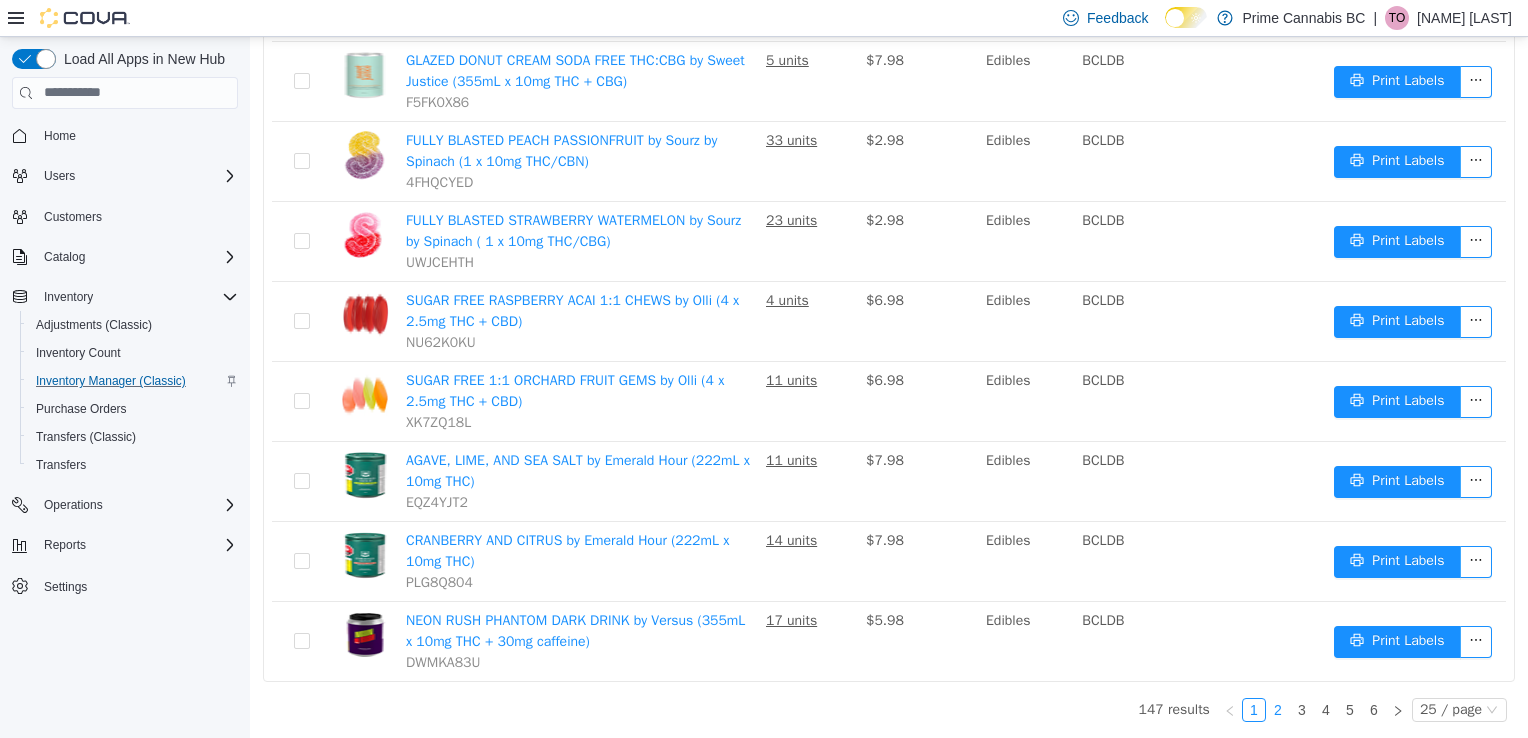 click on "2" at bounding box center (1278, 709) 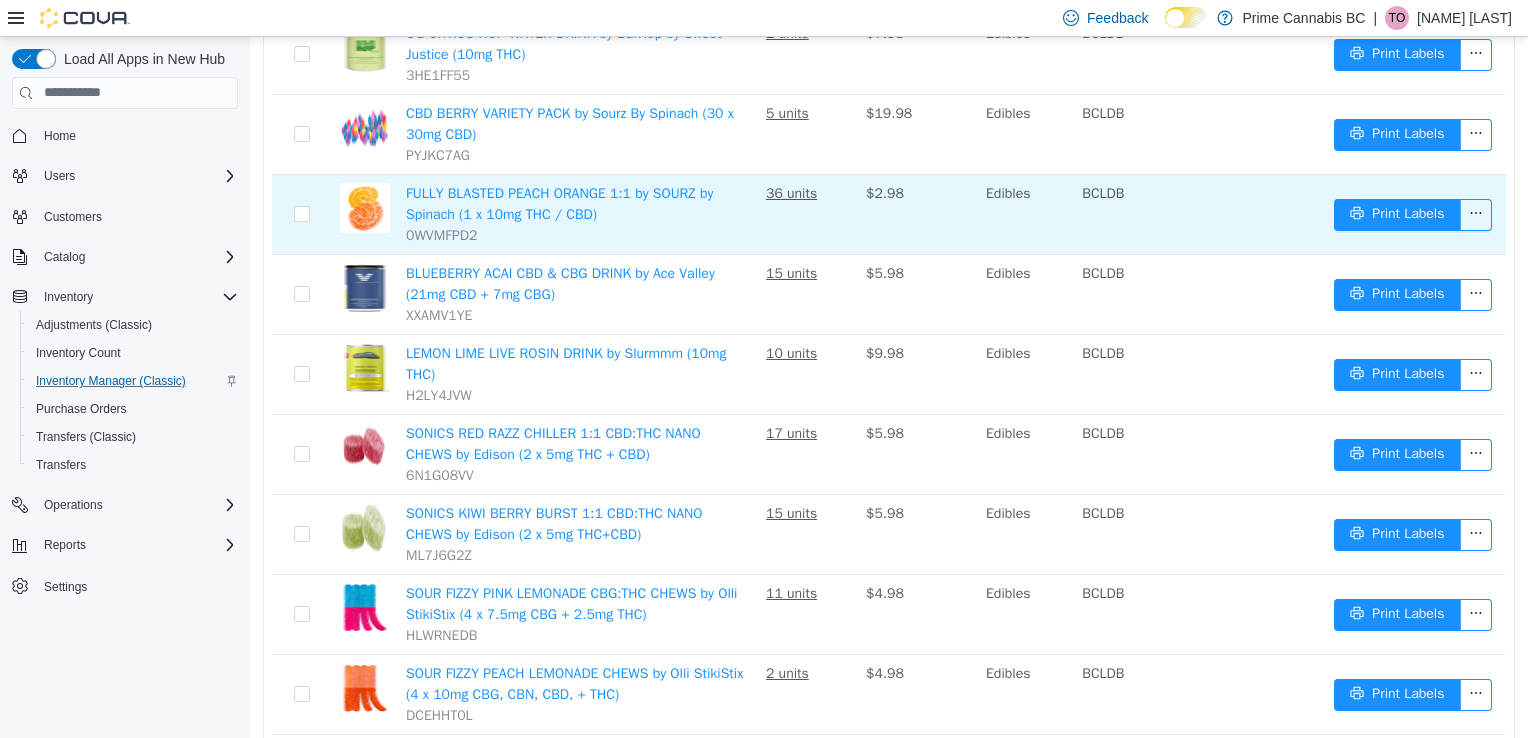 scroll, scrollTop: 1415, scrollLeft: 0, axis: vertical 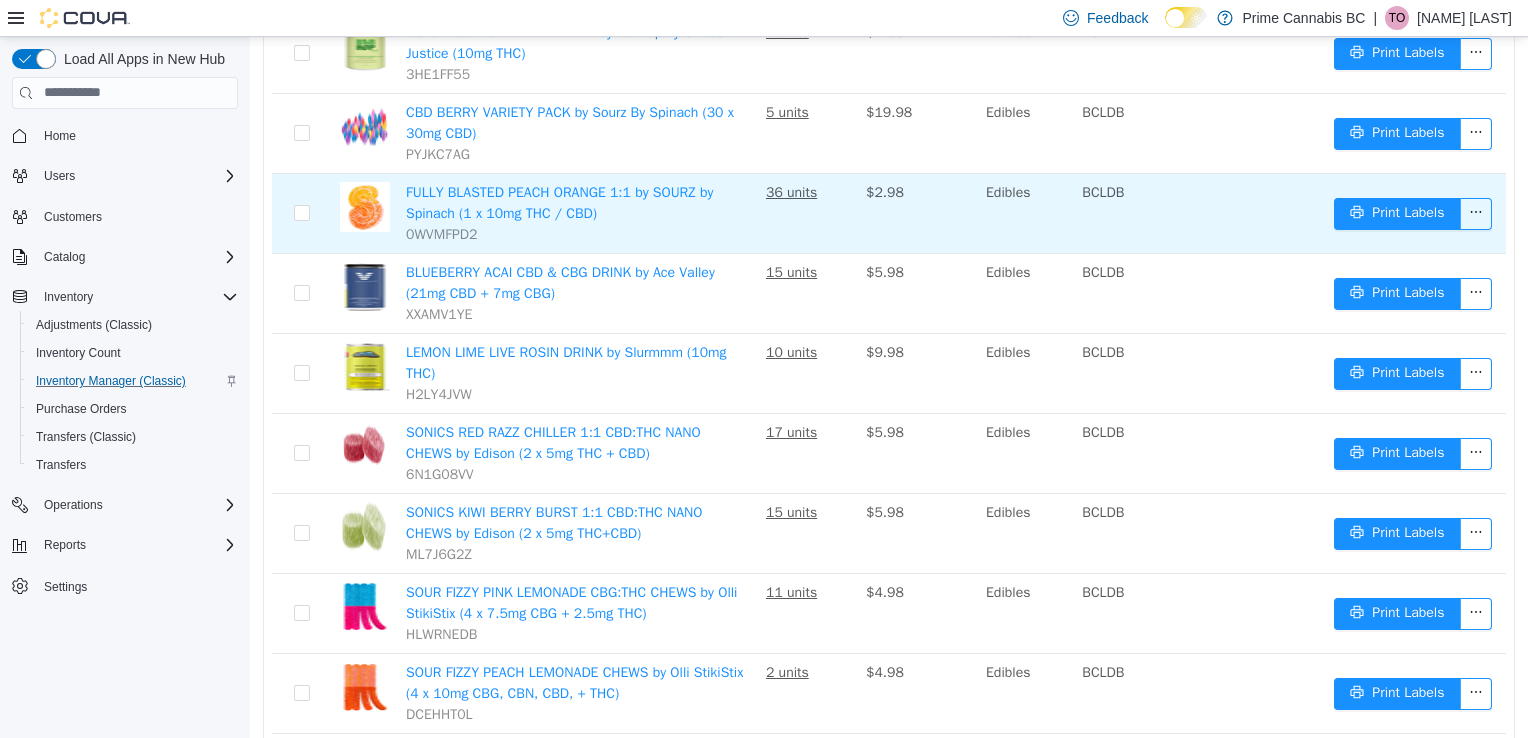 type 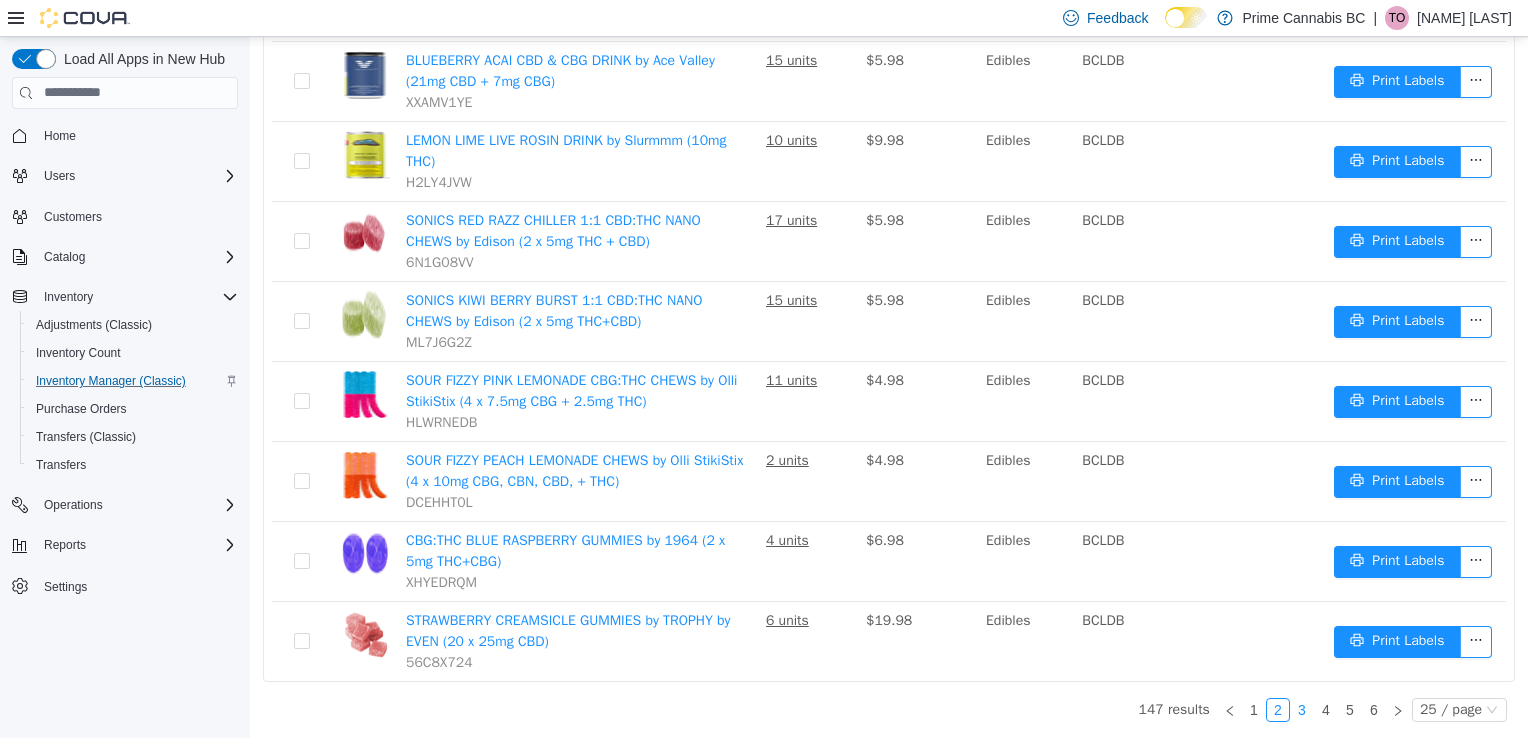 click on "3" at bounding box center [1302, 709] 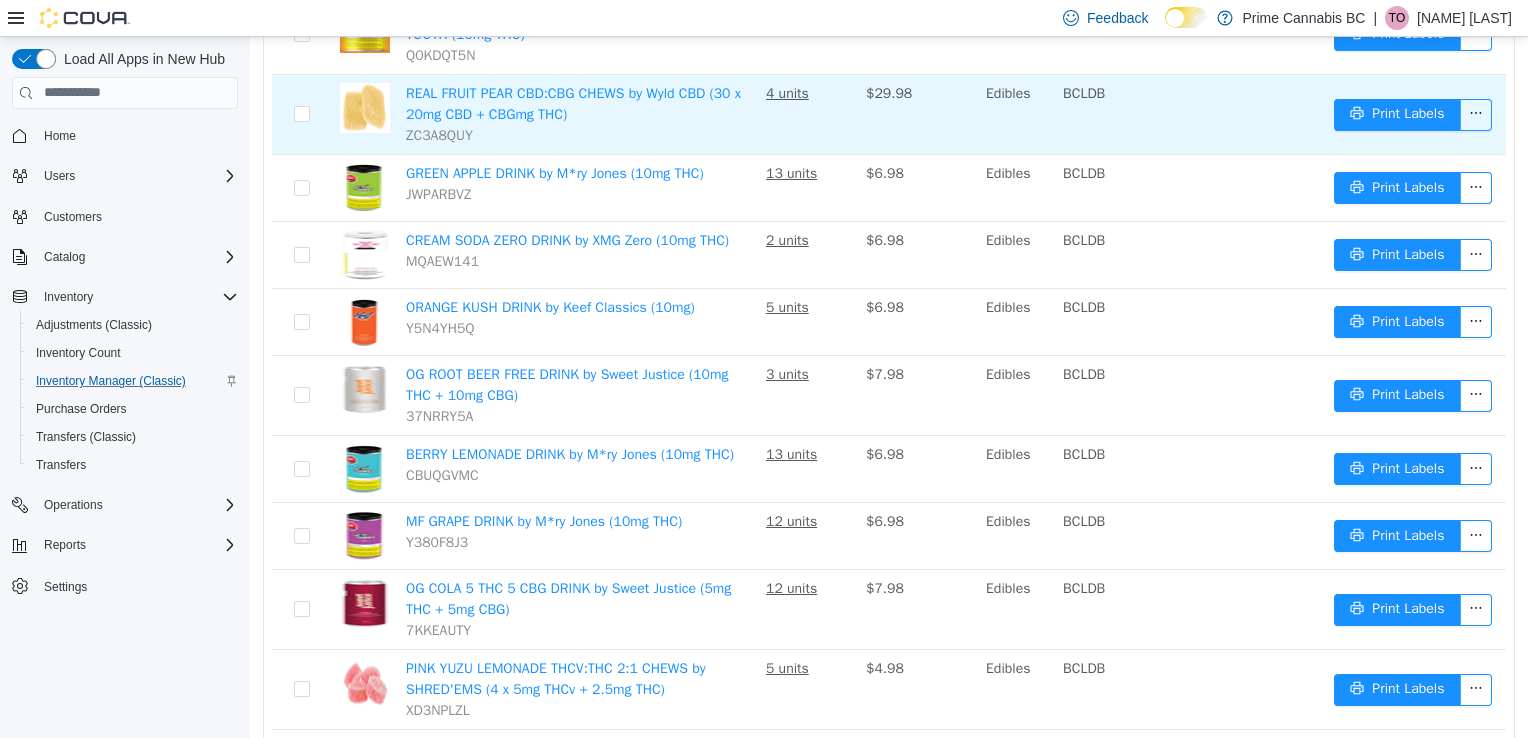 scroll, scrollTop: 888, scrollLeft: 0, axis: vertical 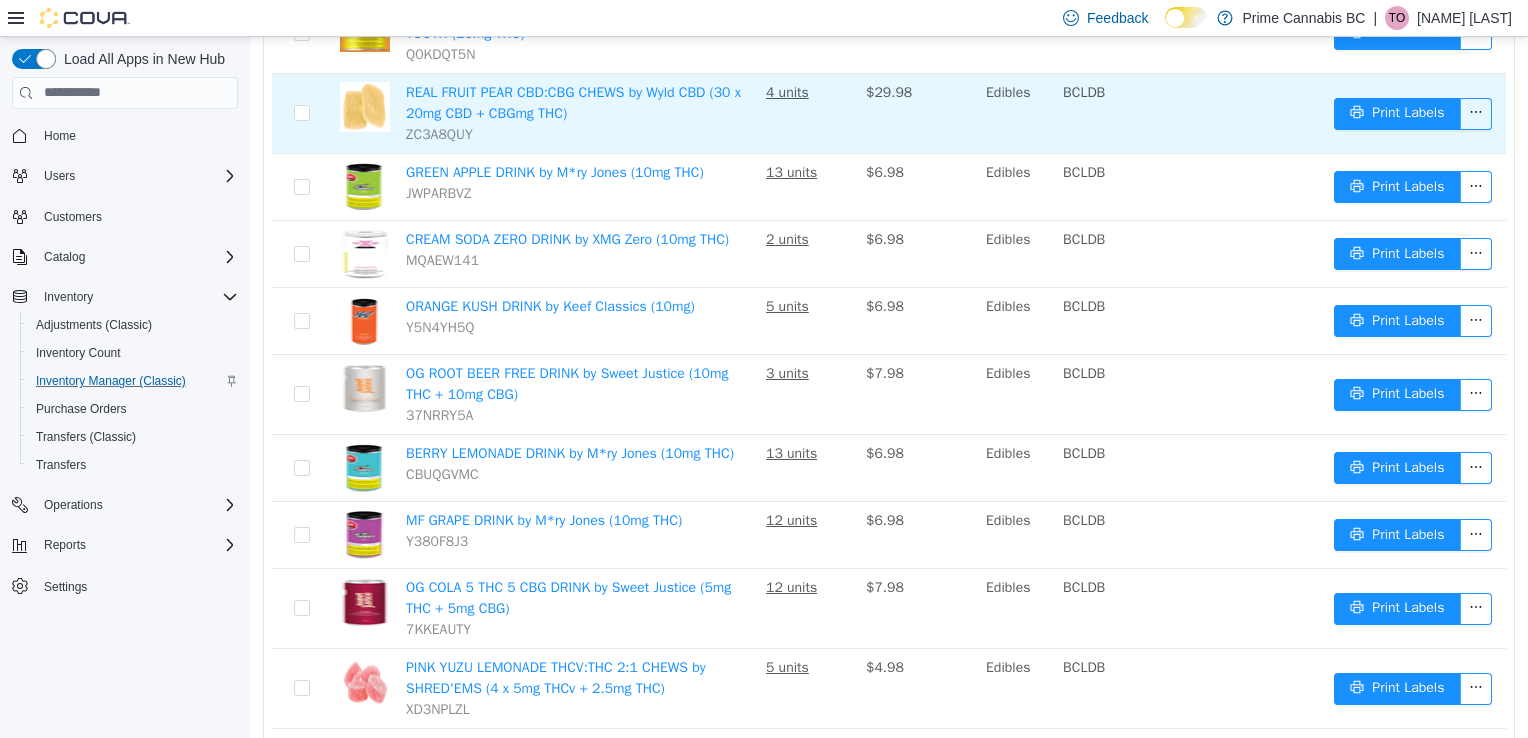 type 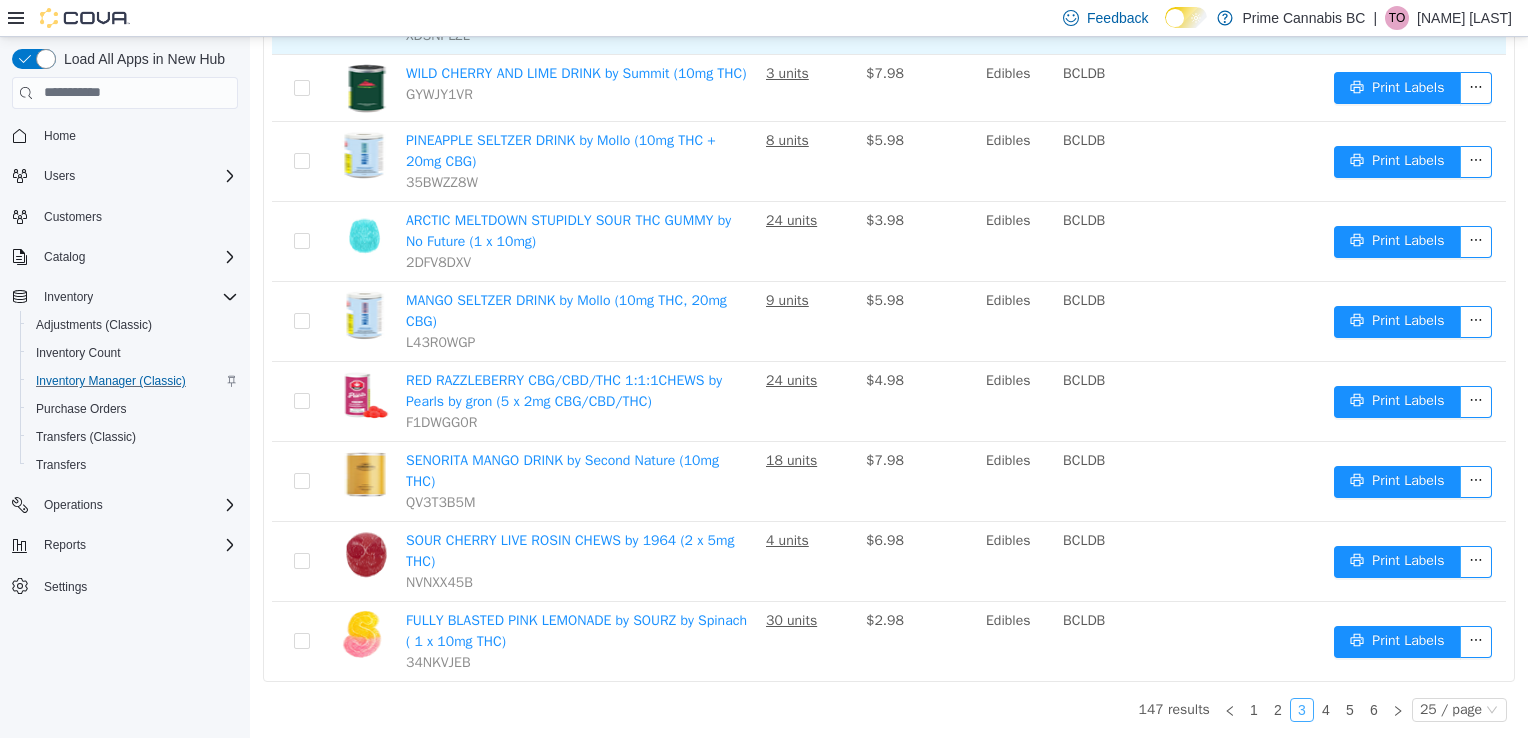 scroll, scrollTop: 1595, scrollLeft: 0, axis: vertical 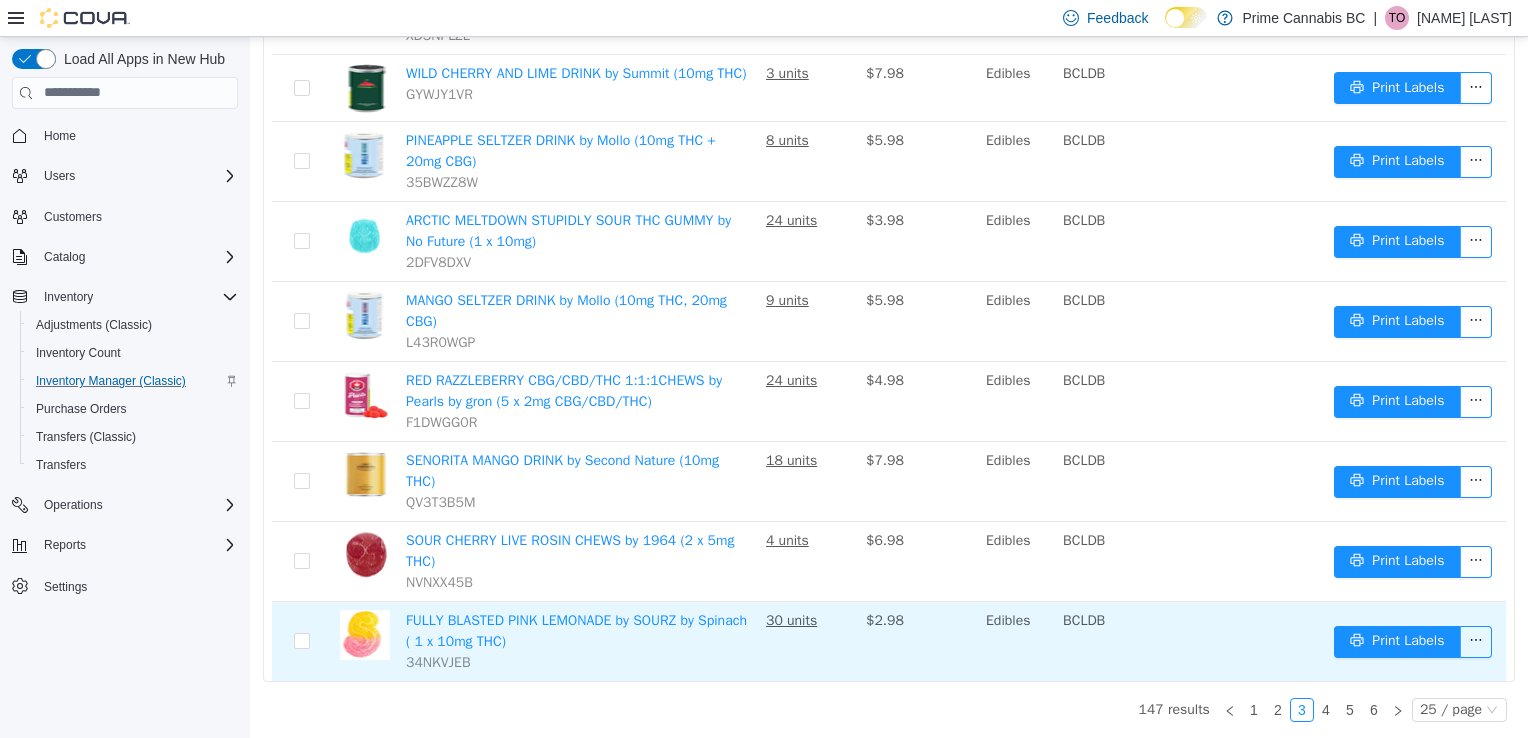 click on "Print Labels" at bounding box center [1416, 640] 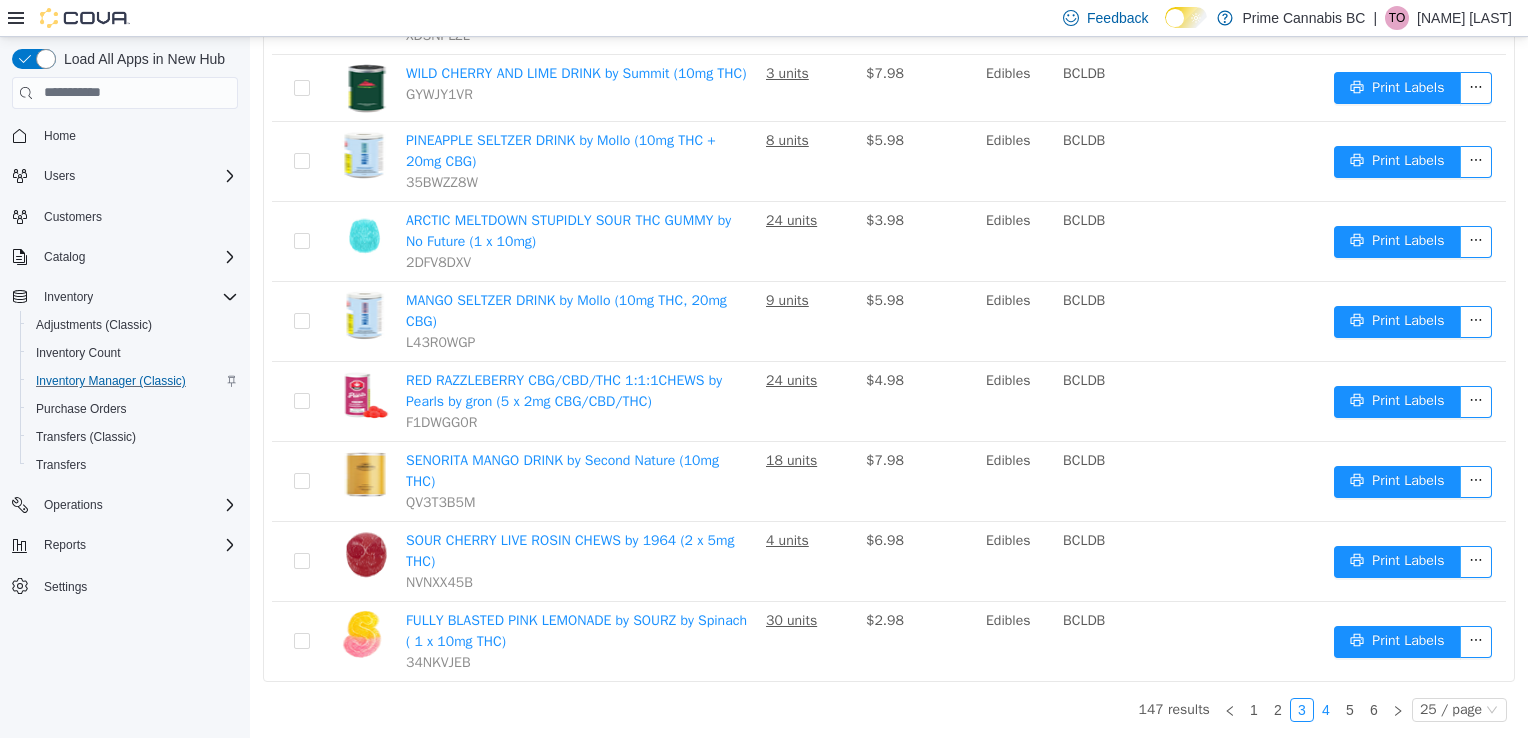 click on "4" at bounding box center (1326, 709) 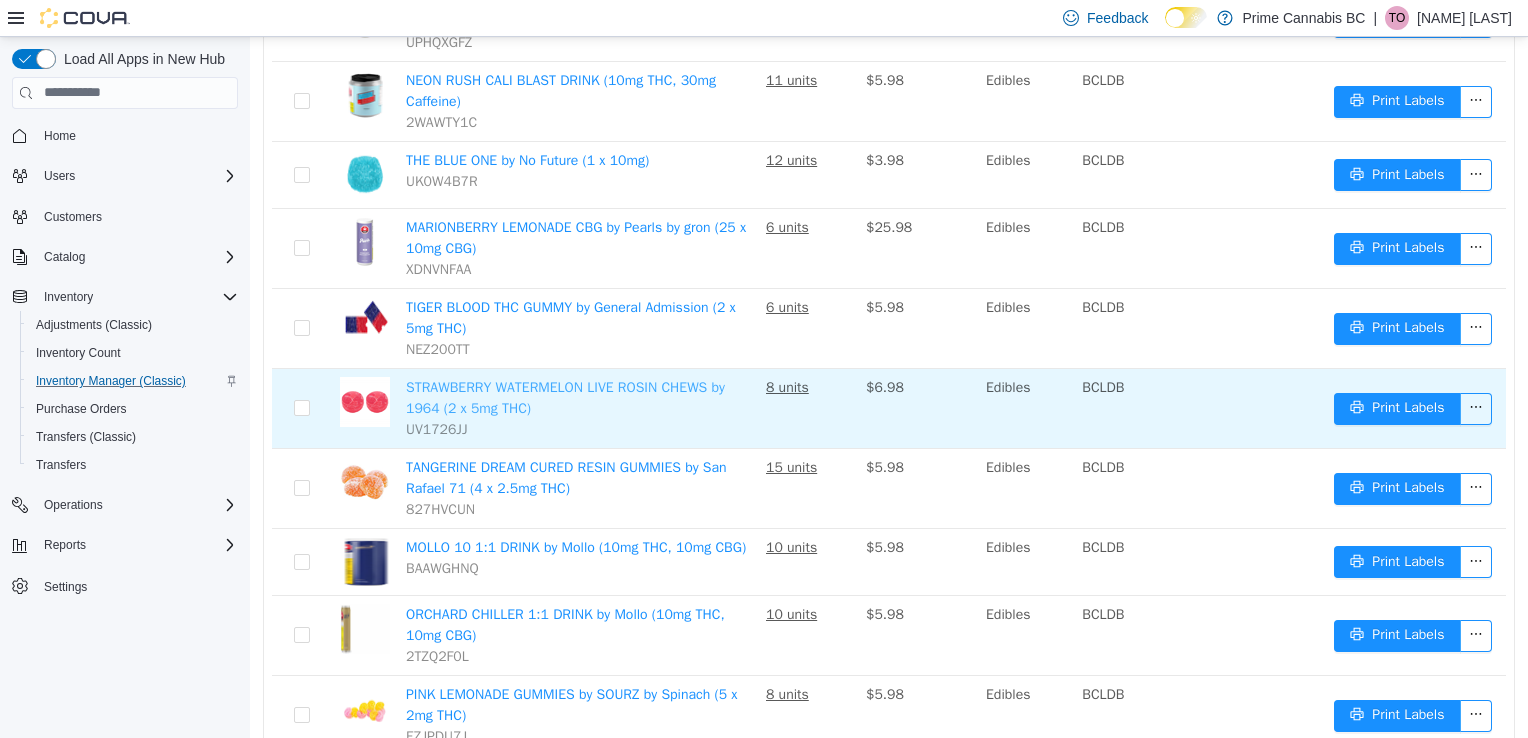 scroll, scrollTop: 1491, scrollLeft: 0, axis: vertical 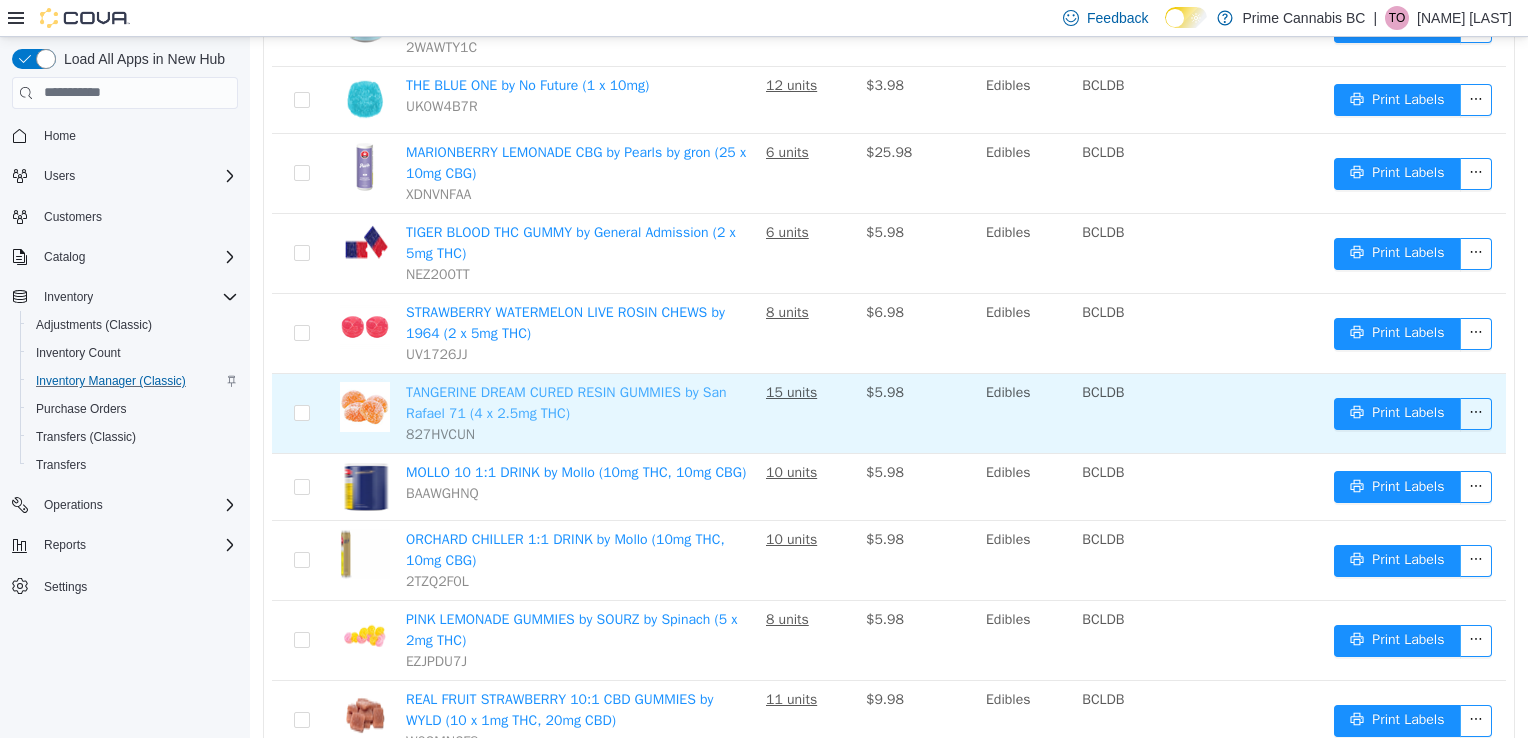 click on "TANGERINE DREAM CURED RESIN GUMMIES by San Rafael 71 (4 x 2.5mg THC)" at bounding box center (566, 402) 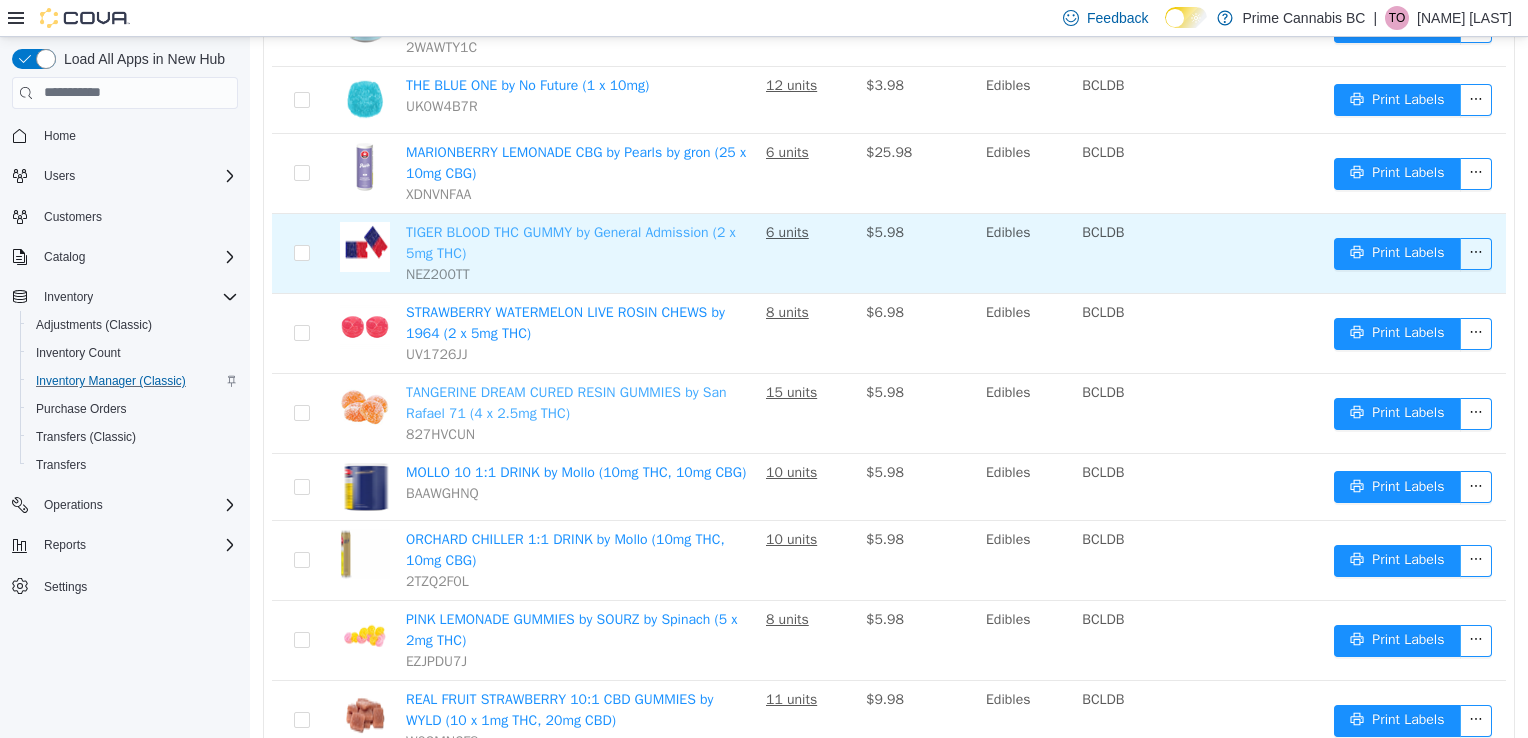 scroll, scrollTop: 1590, scrollLeft: 0, axis: vertical 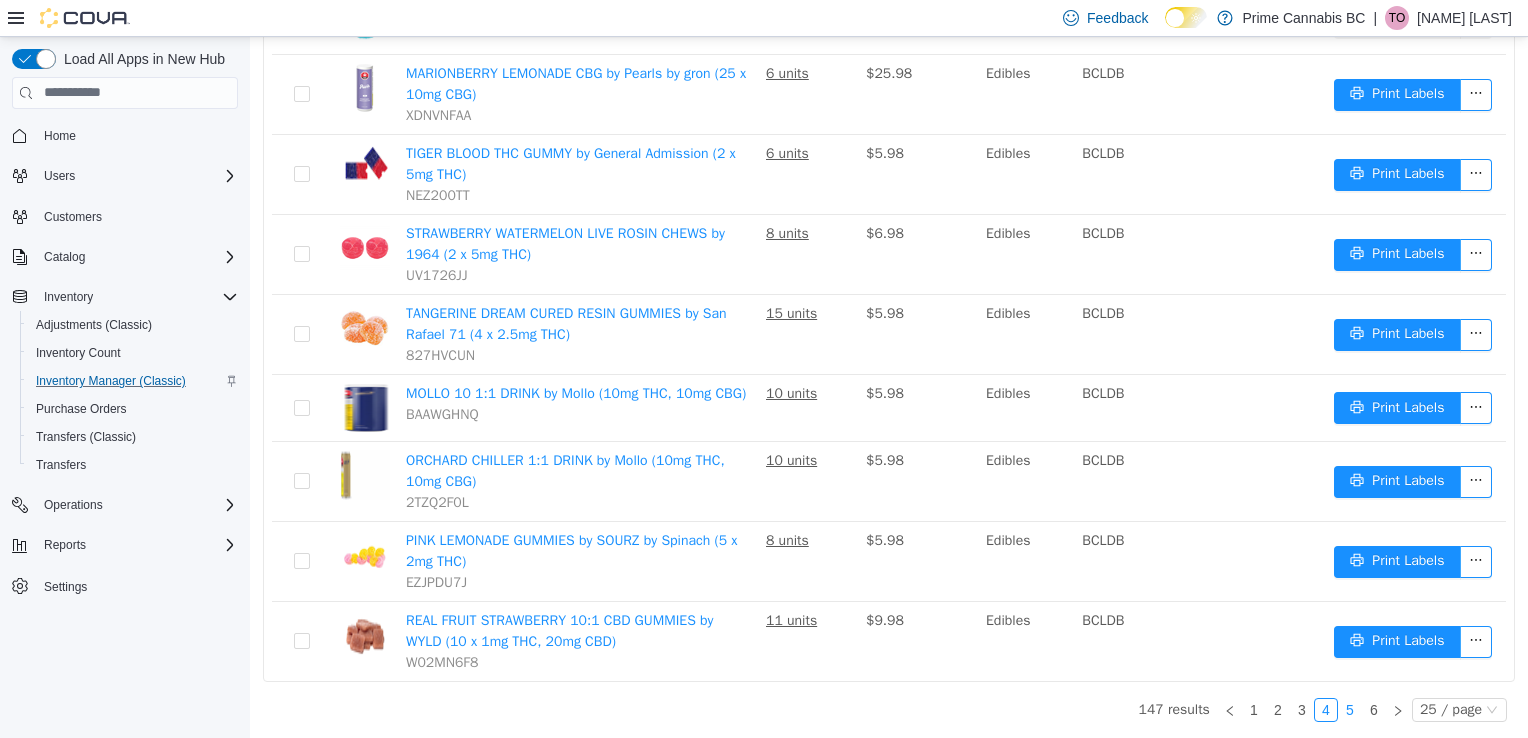 click on "5" at bounding box center [1350, 709] 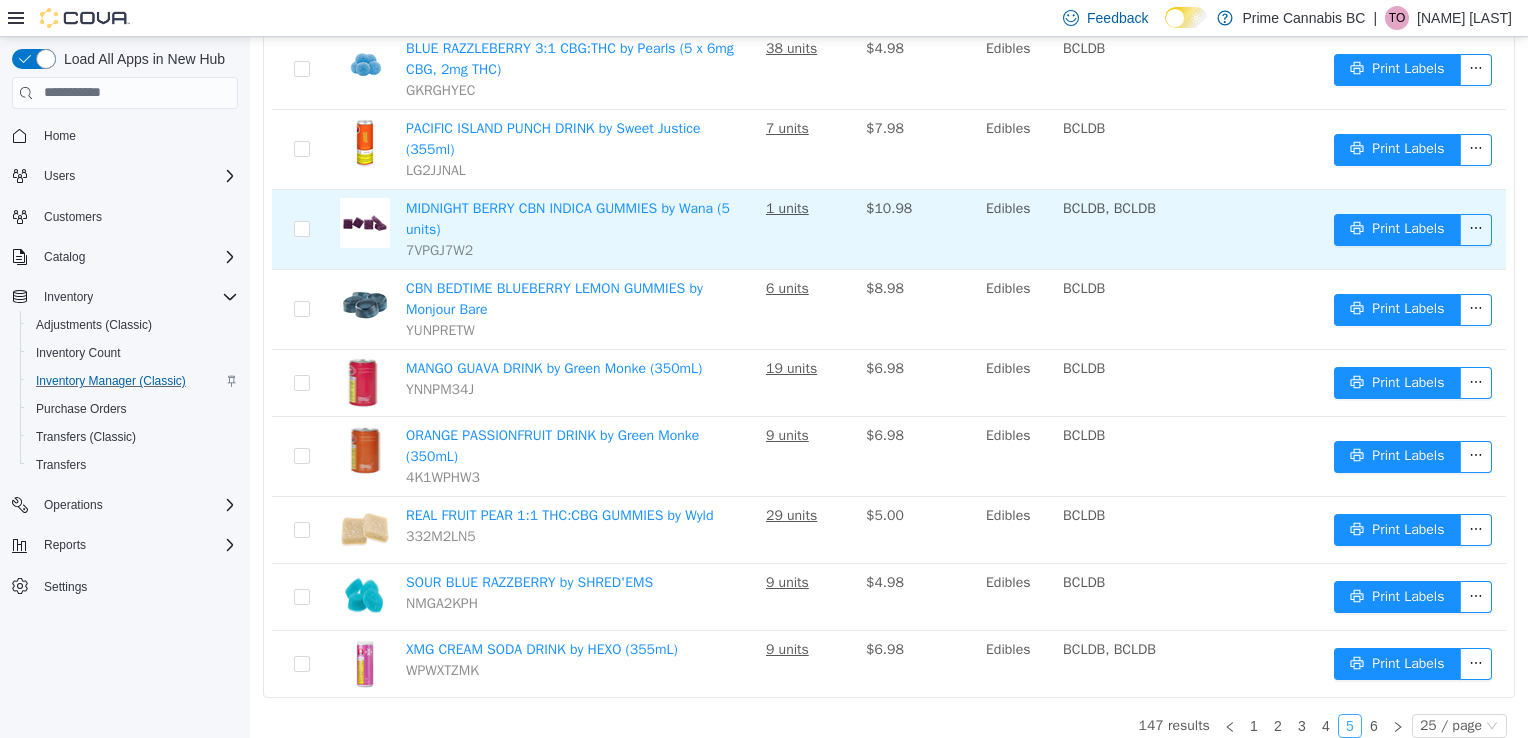 scroll, scrollTop: 1530, scrollLeft: 0, axis: vertical 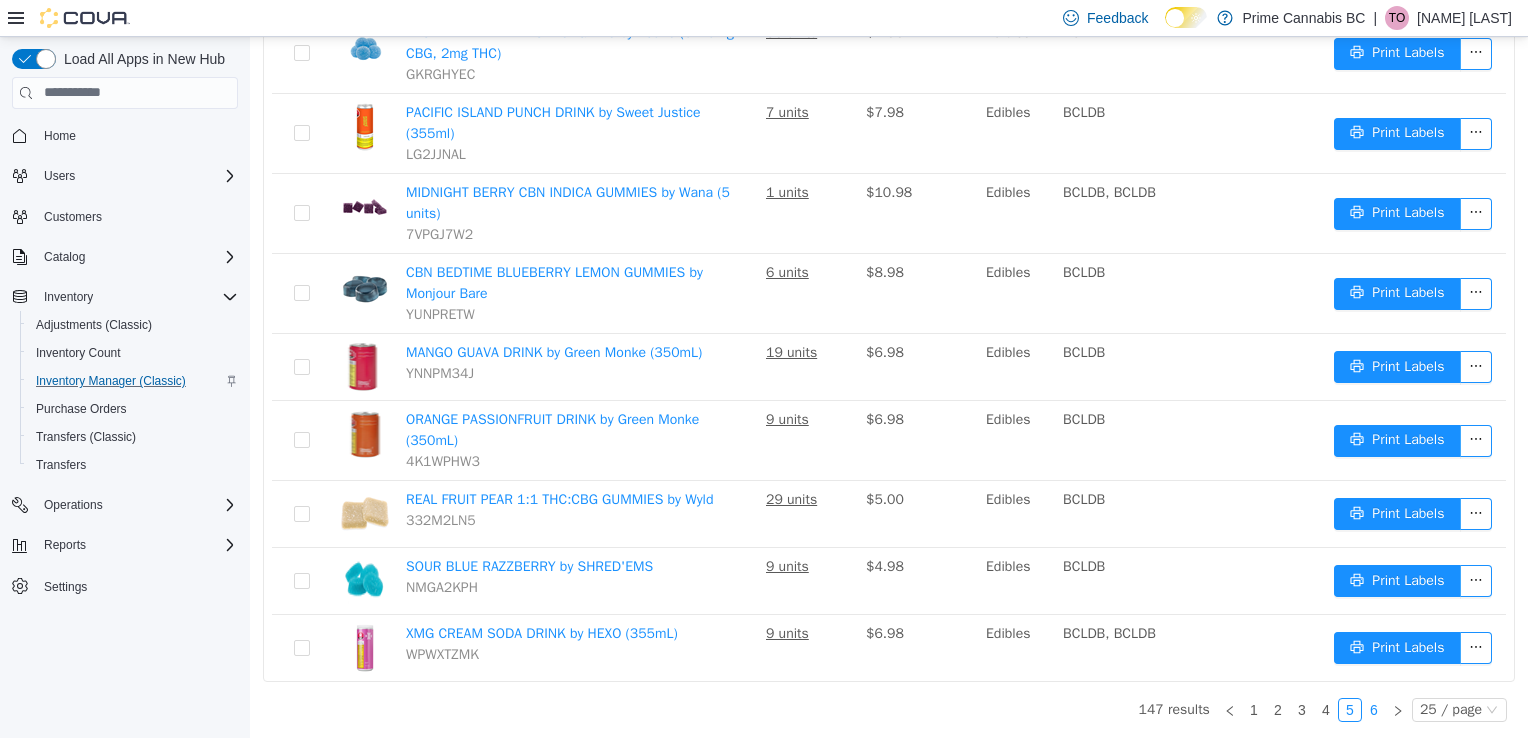 click on "6" at bounding box center (1374, 709) 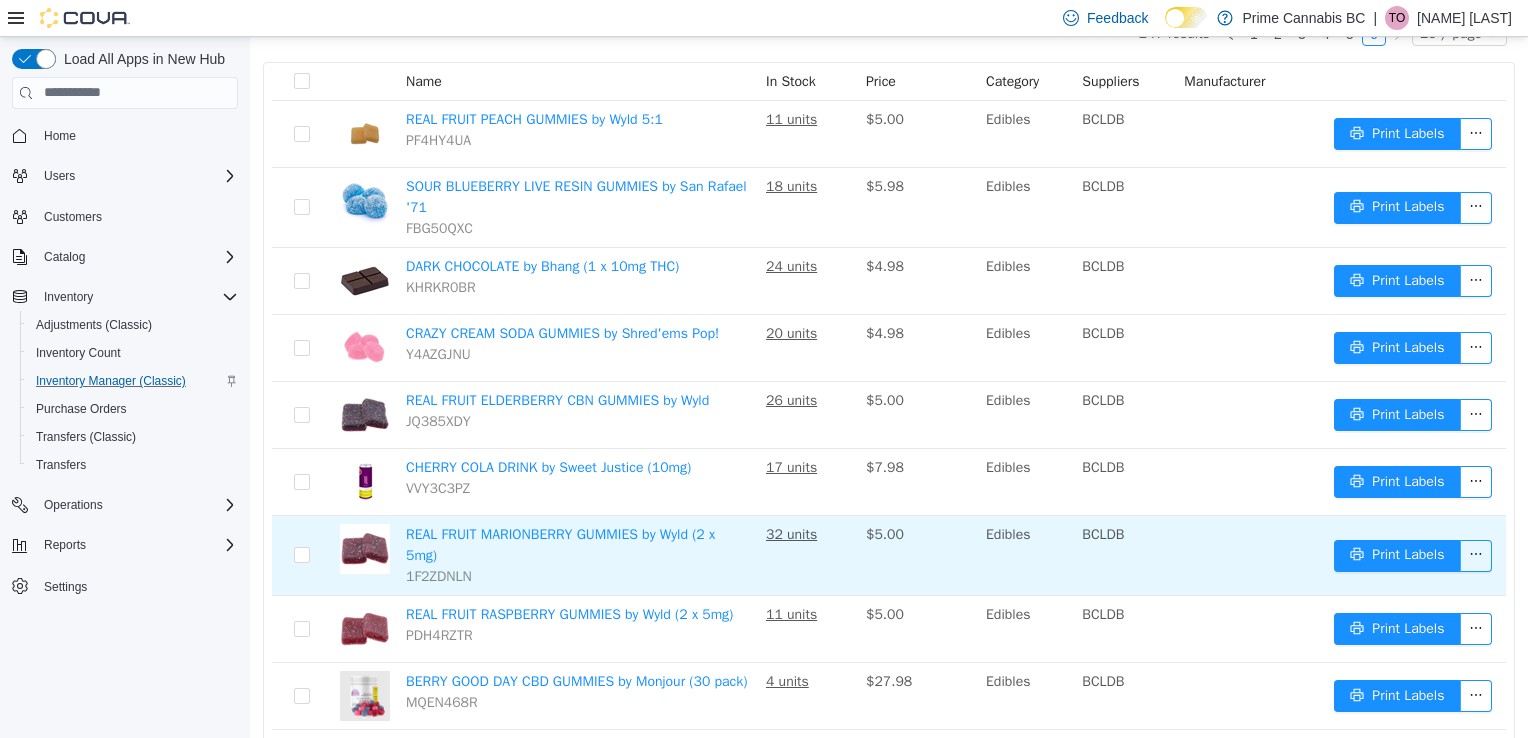 scroll, scrollTop: 0, scrollLeft: 0, axis: both 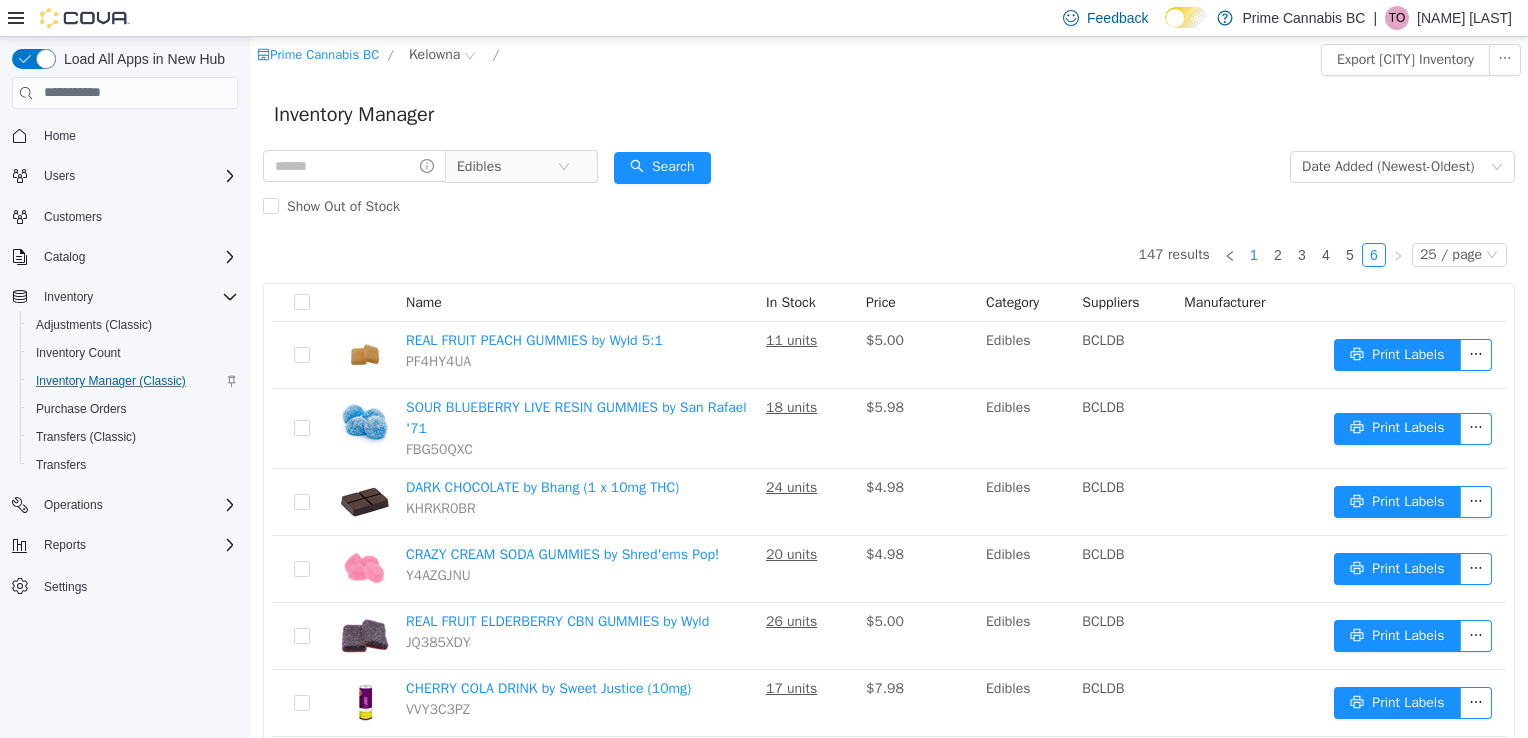 click on "1" at bounding box center (1254, 254) 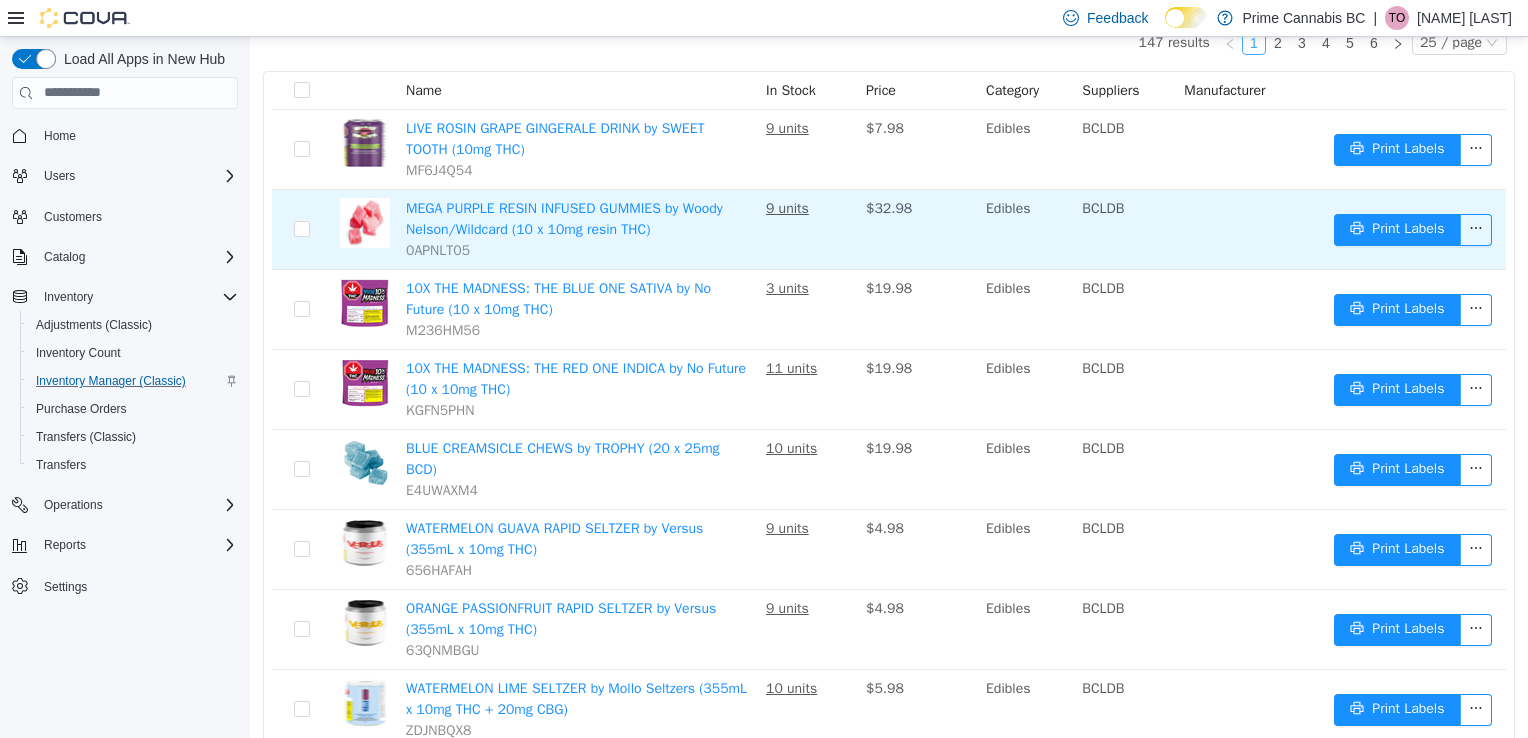 scroll, scrollTop: 0, scrollLeft: 0, axis: both 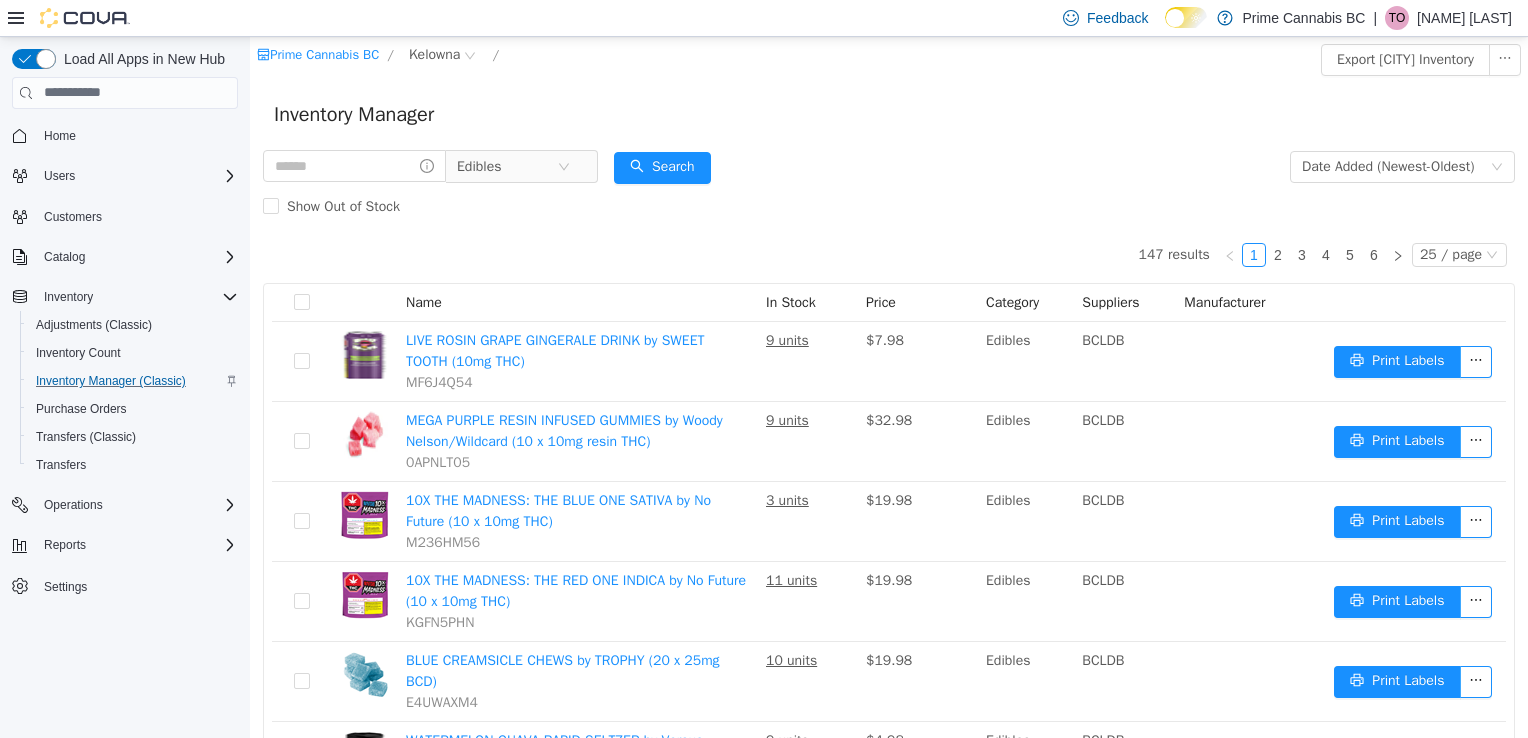 click on "Inventory Manager" at bounding box center (889, 114) 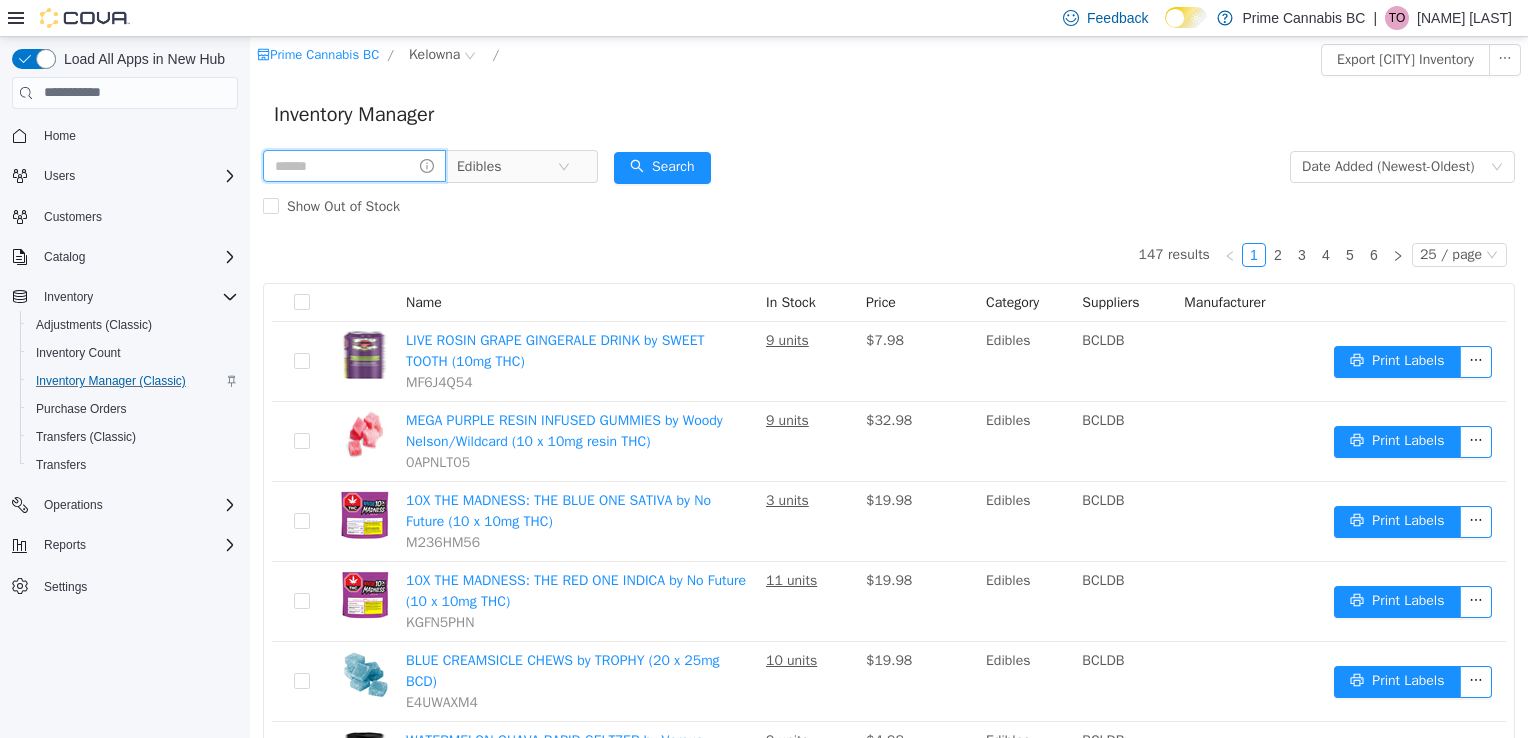 click at bounding box center [354, 165] 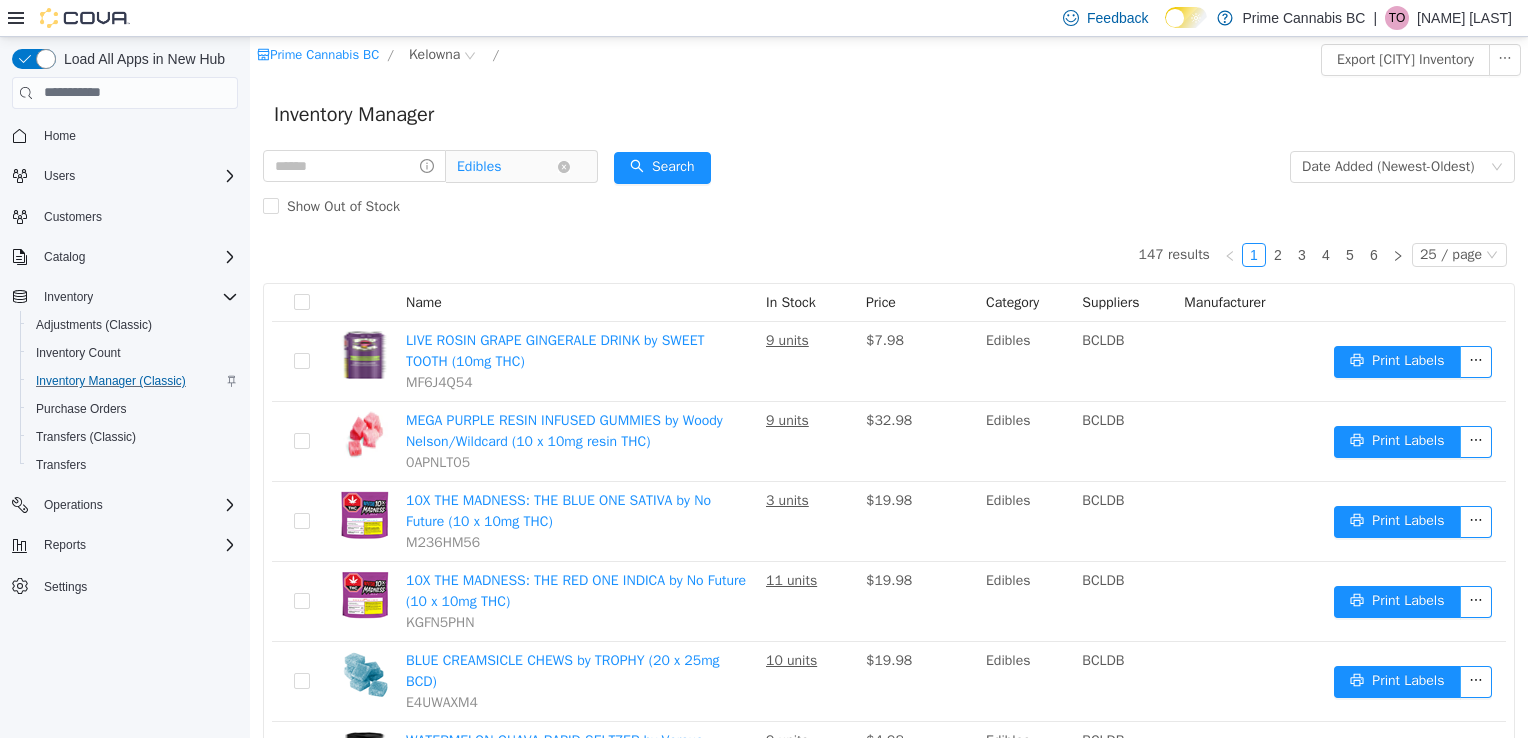 click on "Edibles" at bounding box center [479, 166] 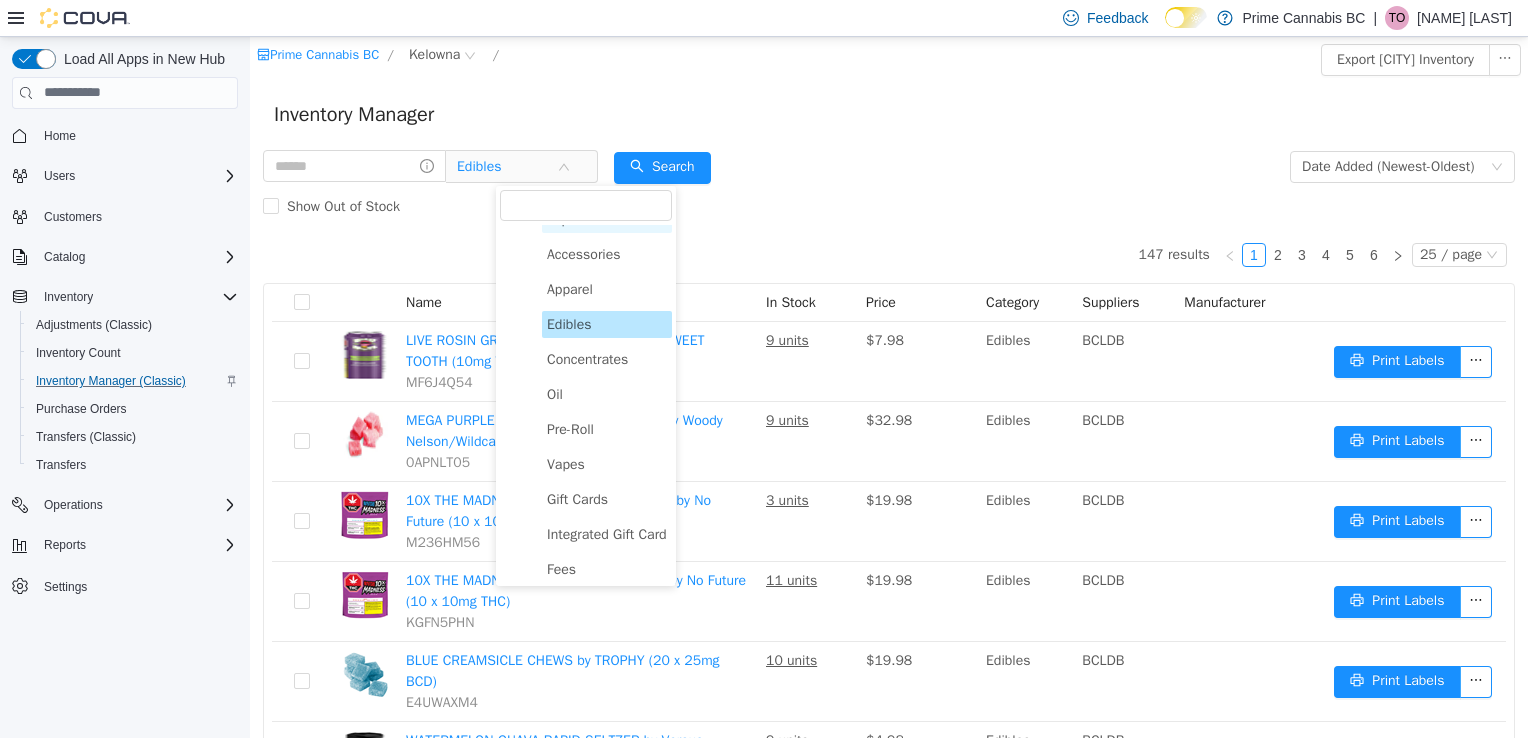 scroll, scrollTop: 168, scrollLeft: 0, axis: vertical 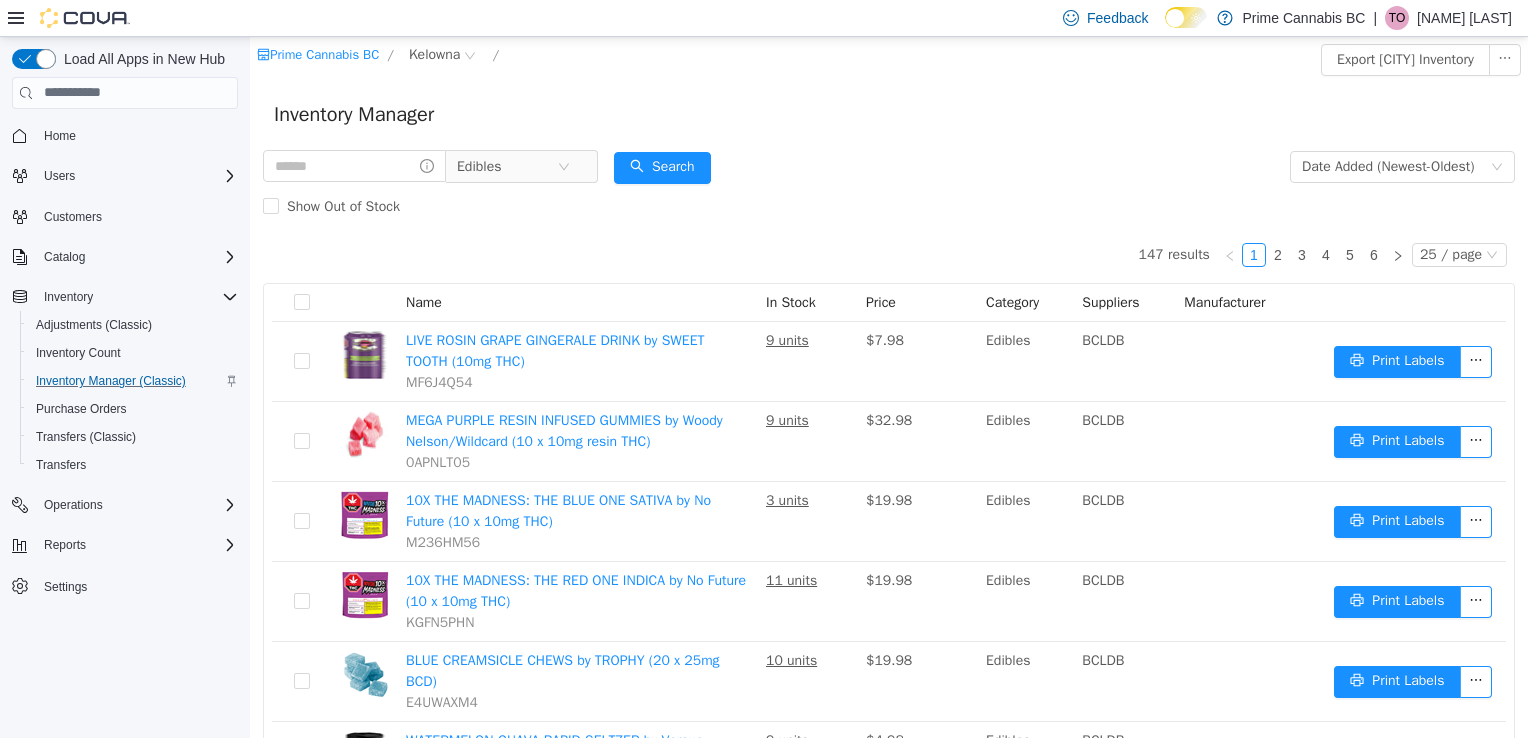 click on "Show Out of Stock" at bounding box center (889, 206) 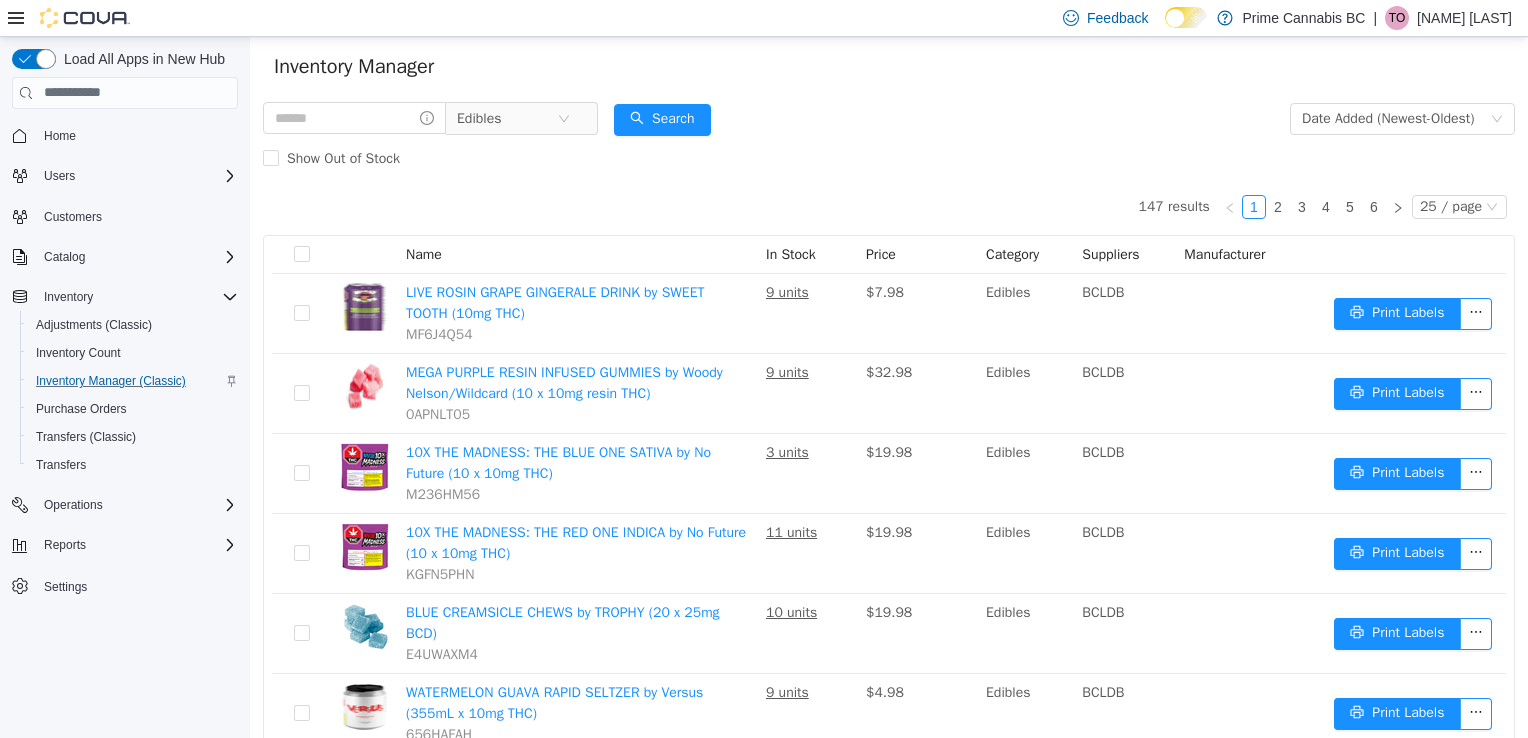 scroll, scrollTop: 0, scrollLeft: 0, axis: both 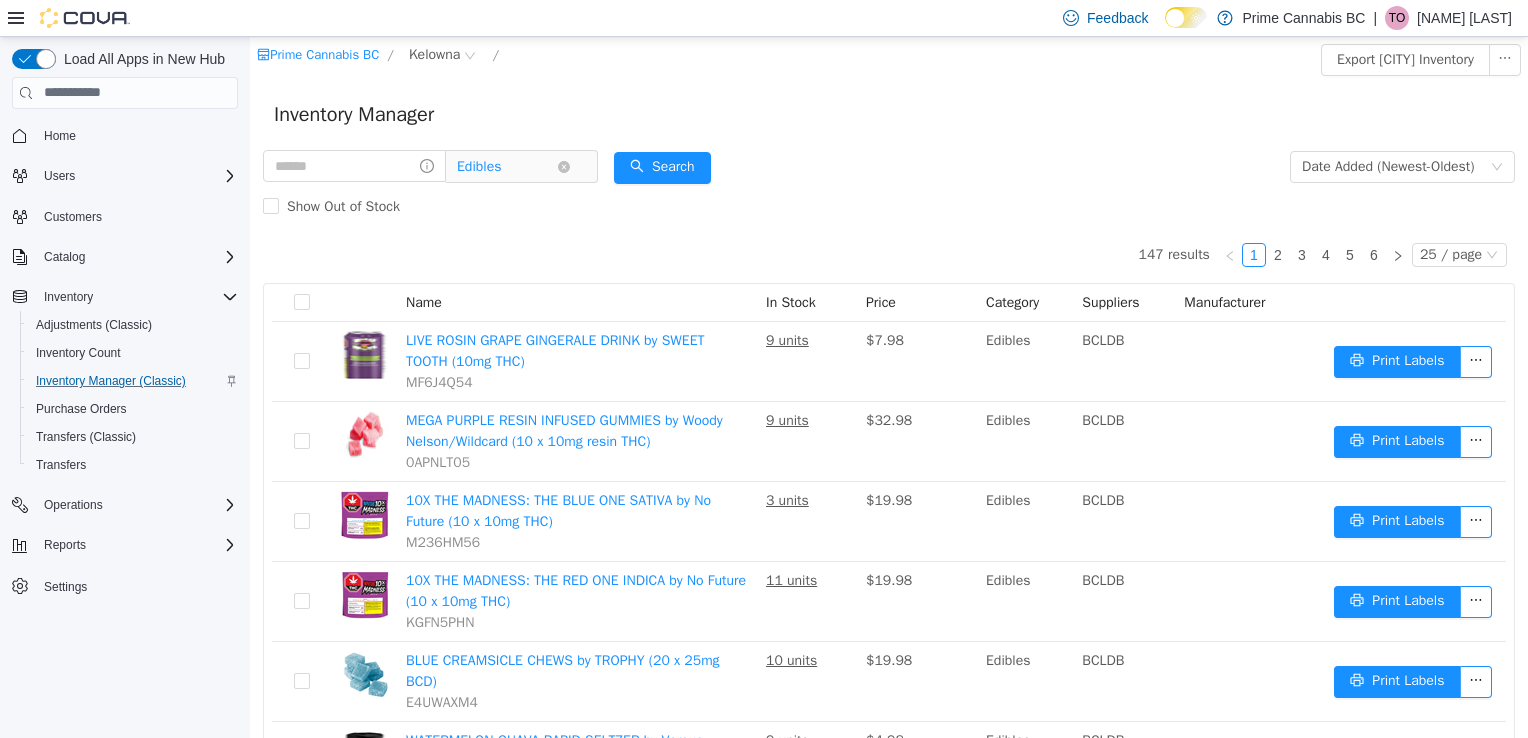 click on "Edibles" at bounding box center [507, 166] 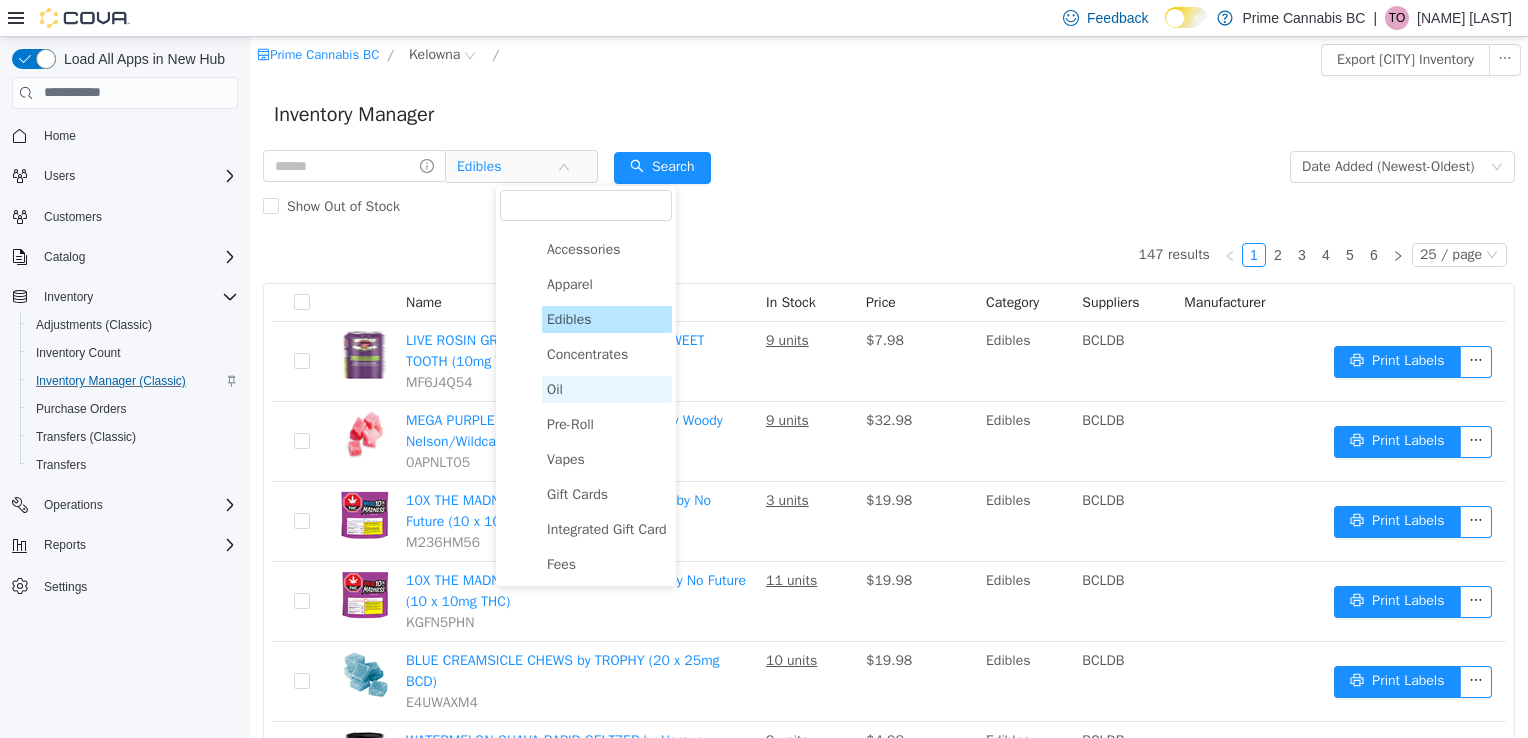 click on "Oil" at bounding box center (555, 388) 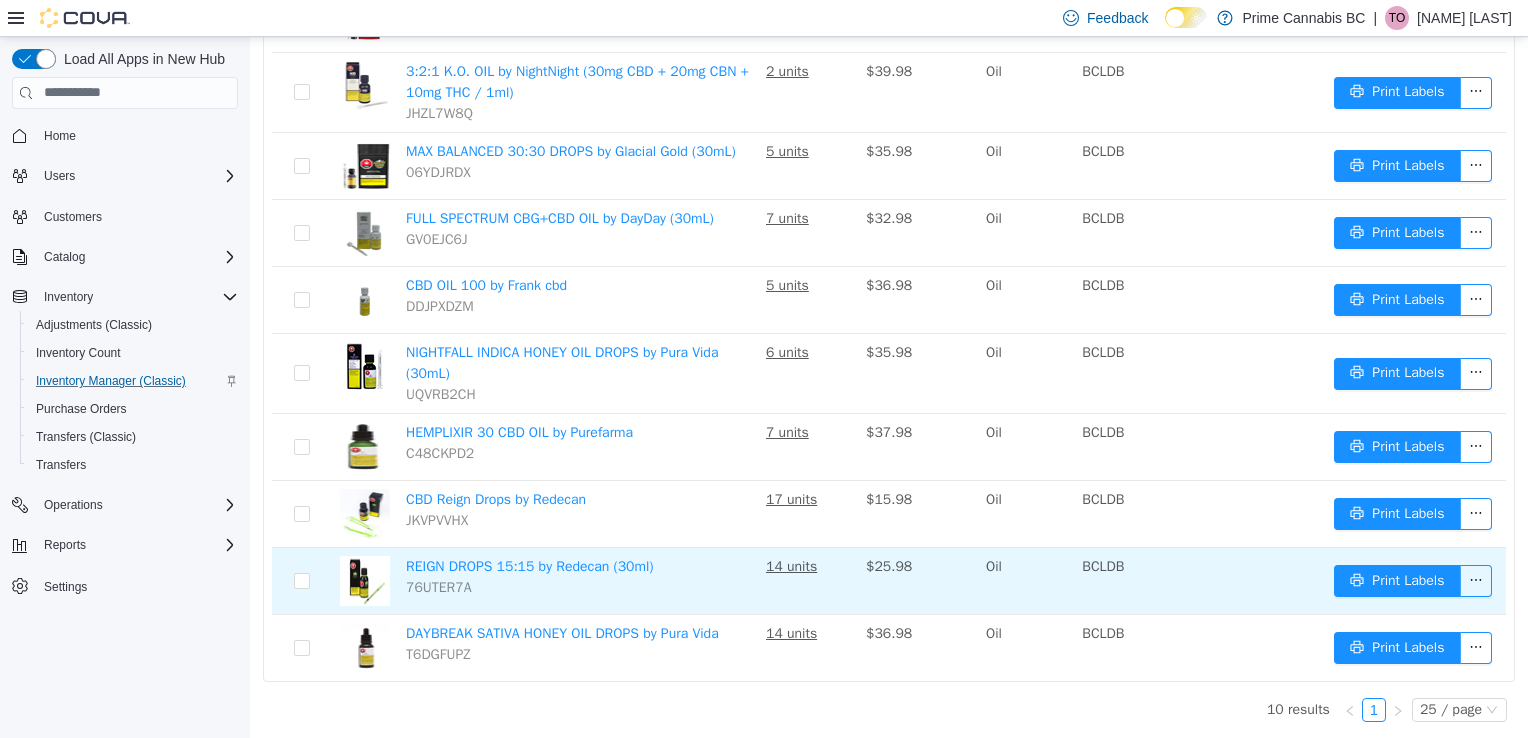 scroll, scrollTop: 0, scrollLeft: 0, axis: both 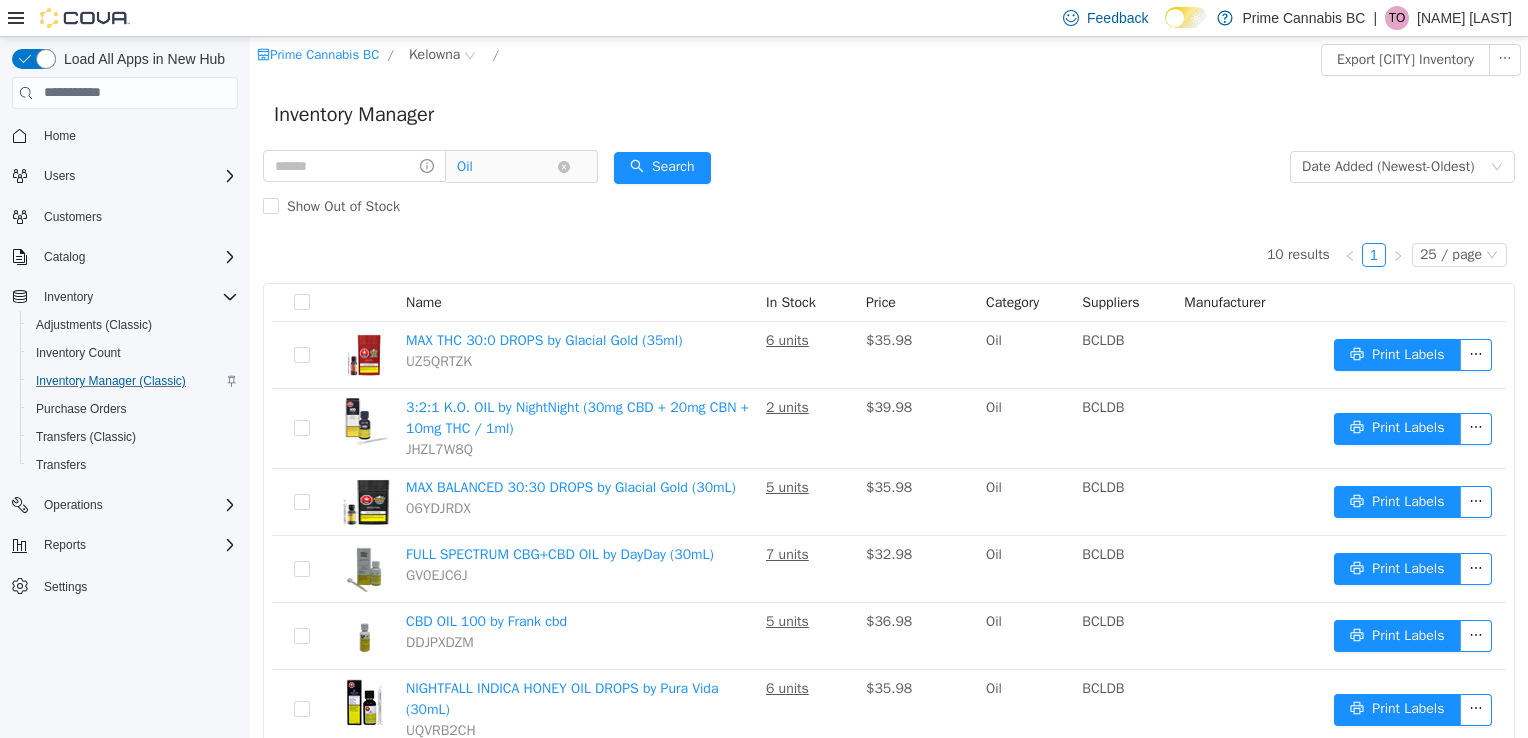 click on "Oil" at bounding box center [507, 166] 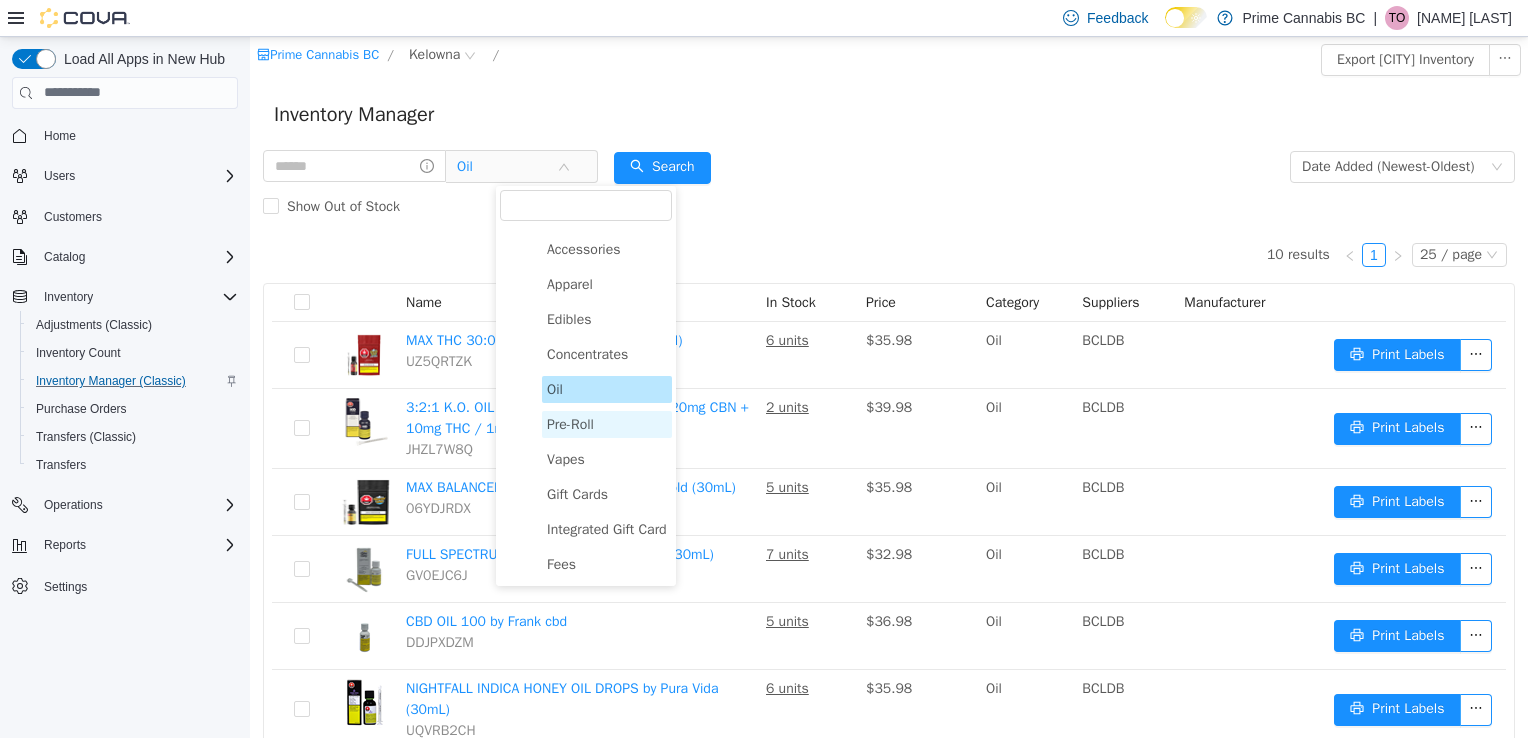 click on "Pre-Roll" at bounding box center [607, 423] 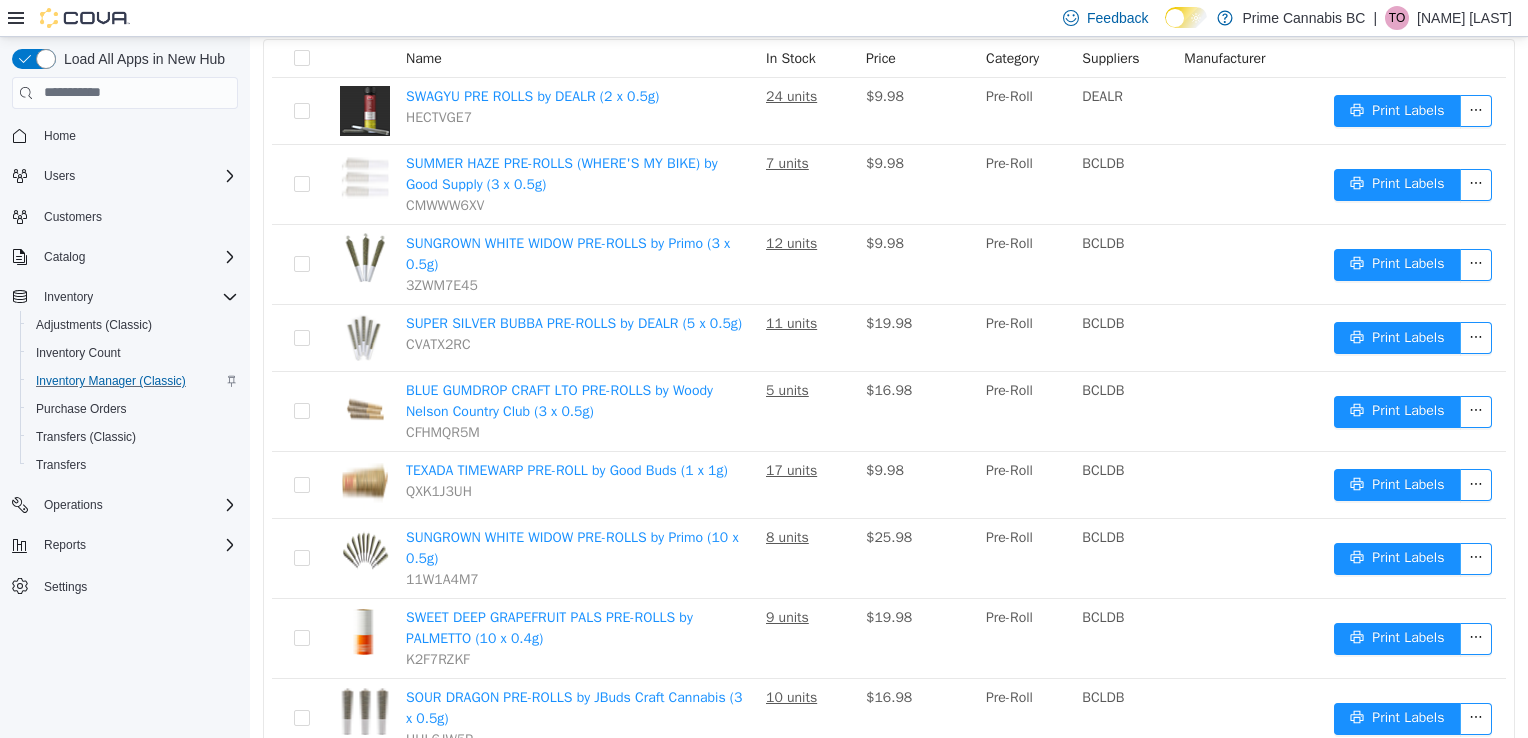 scroll, scrollTop: 0, scrollLeft: 0, axis: both 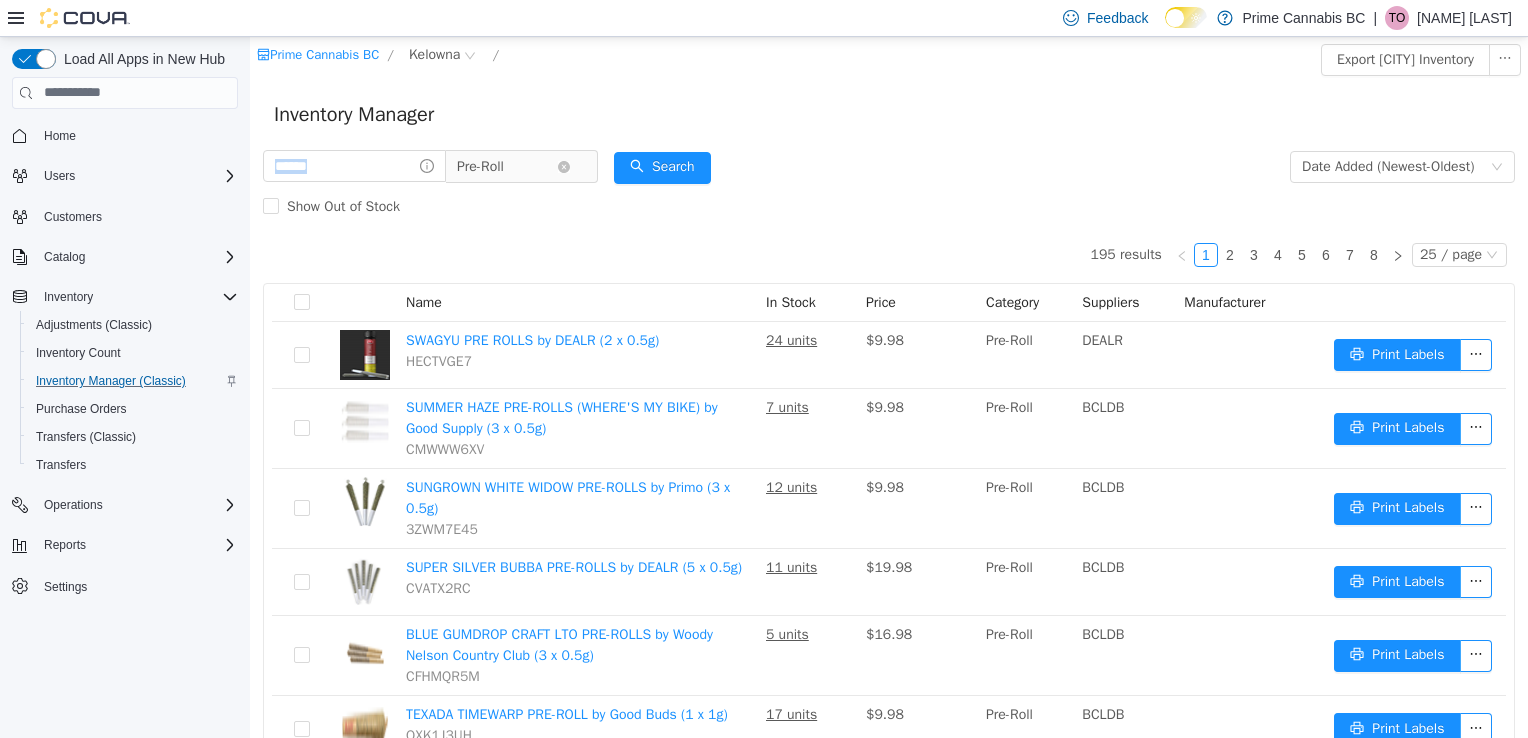 drag, startPoint x: 583, startPoint y: 145, endPoint x: 601, endPoint y: 163, distance: 25.455845 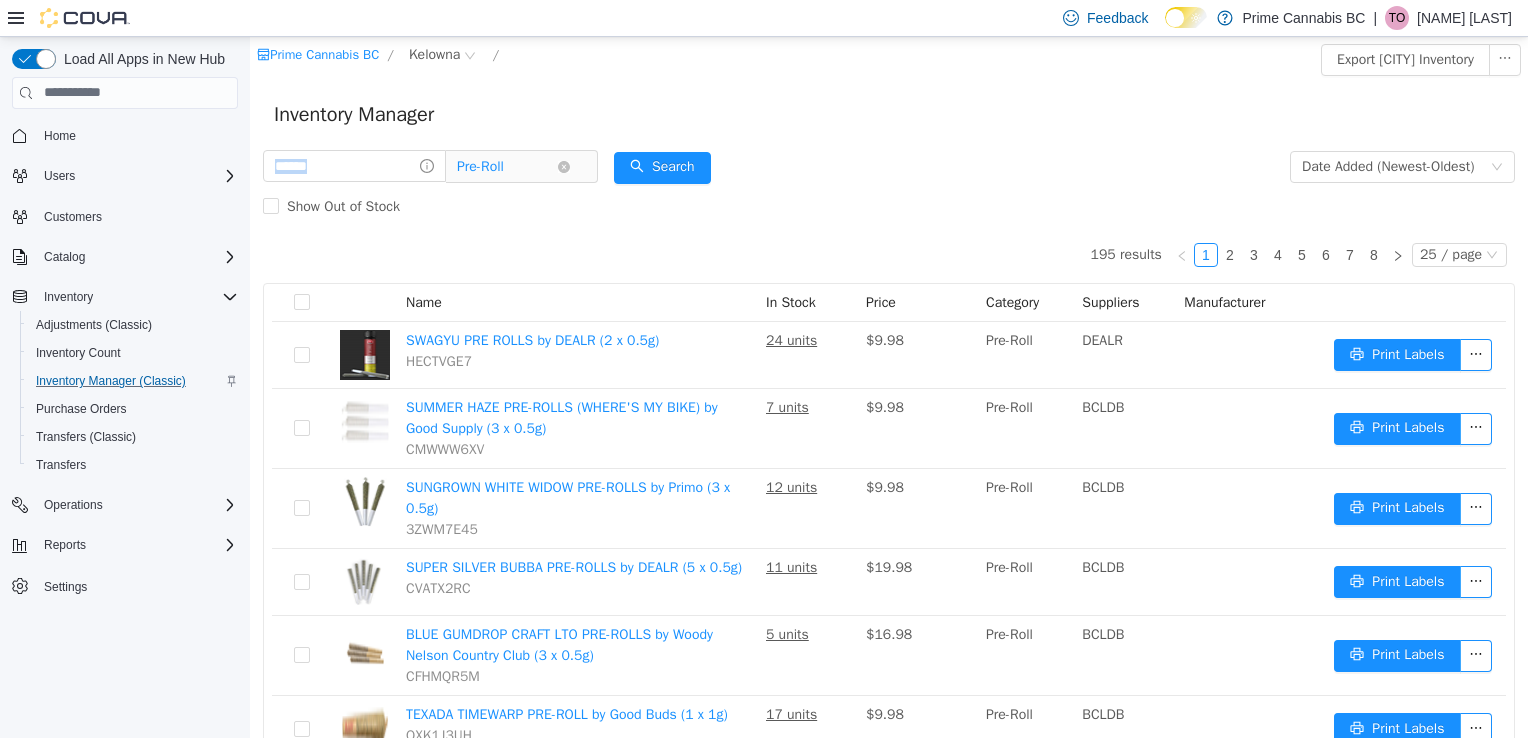 click on "Pre-Roll" at bounding box center (507, 166) 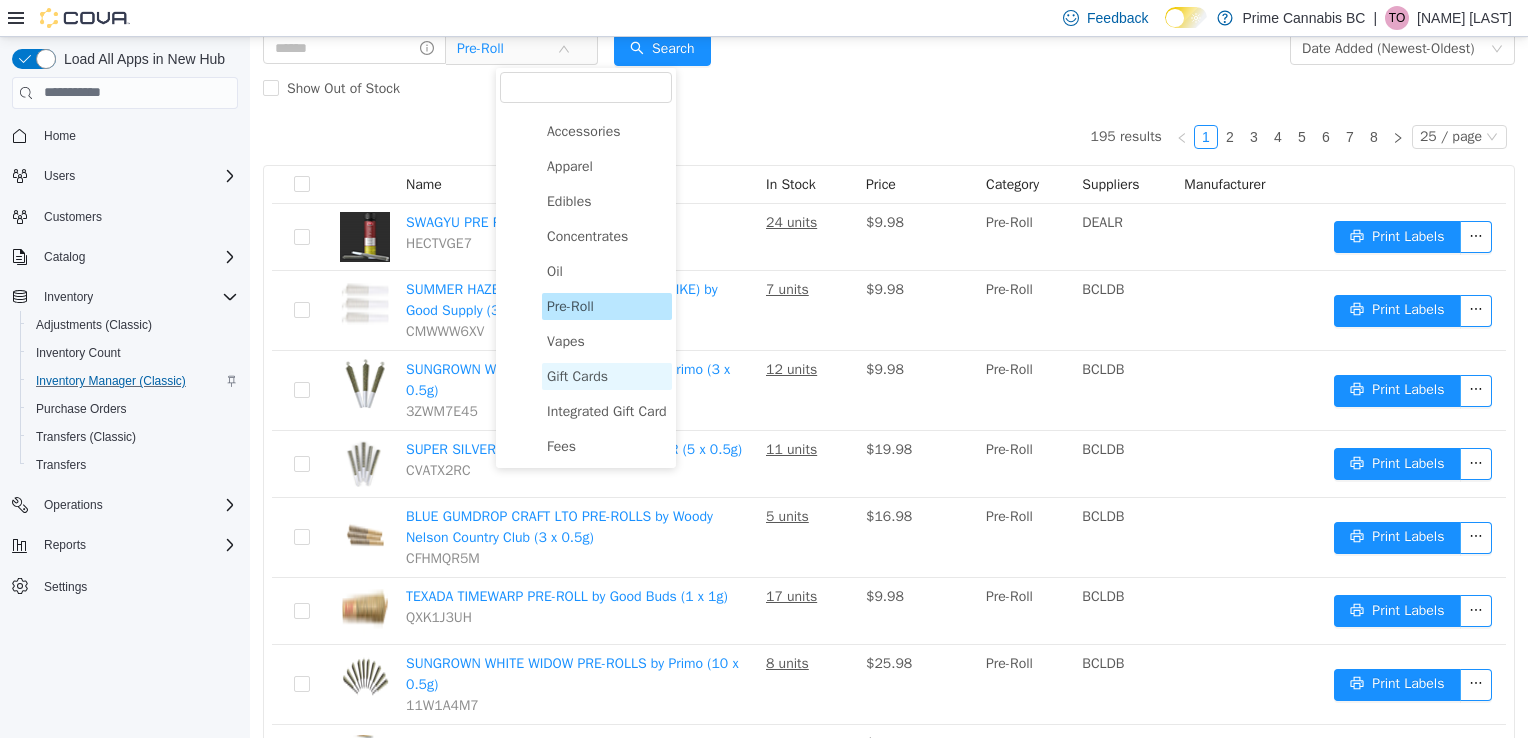 scroll, scrollTop: 0, scrollLeft: 0, axis: both 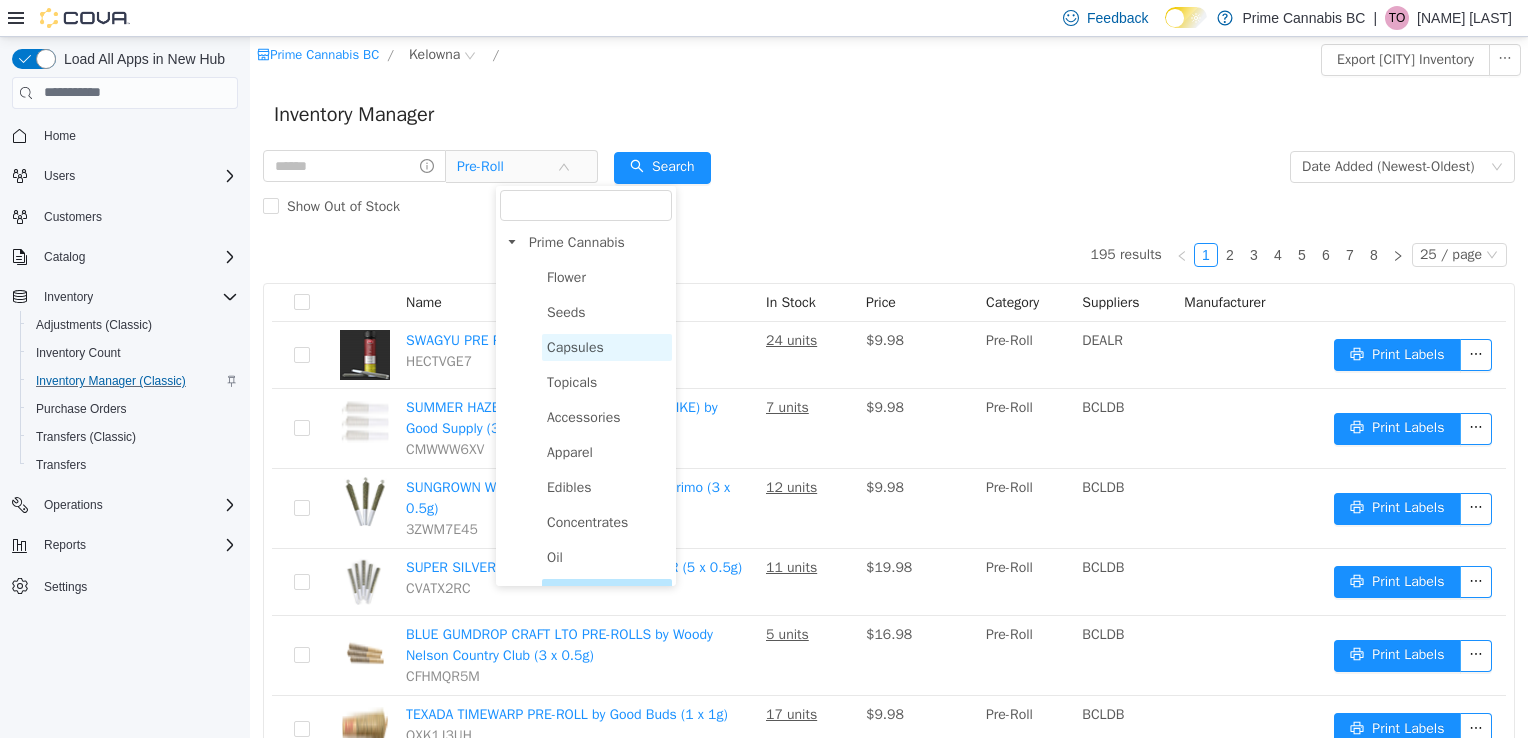 click on "Capsules" at bounding box center (575, 346) 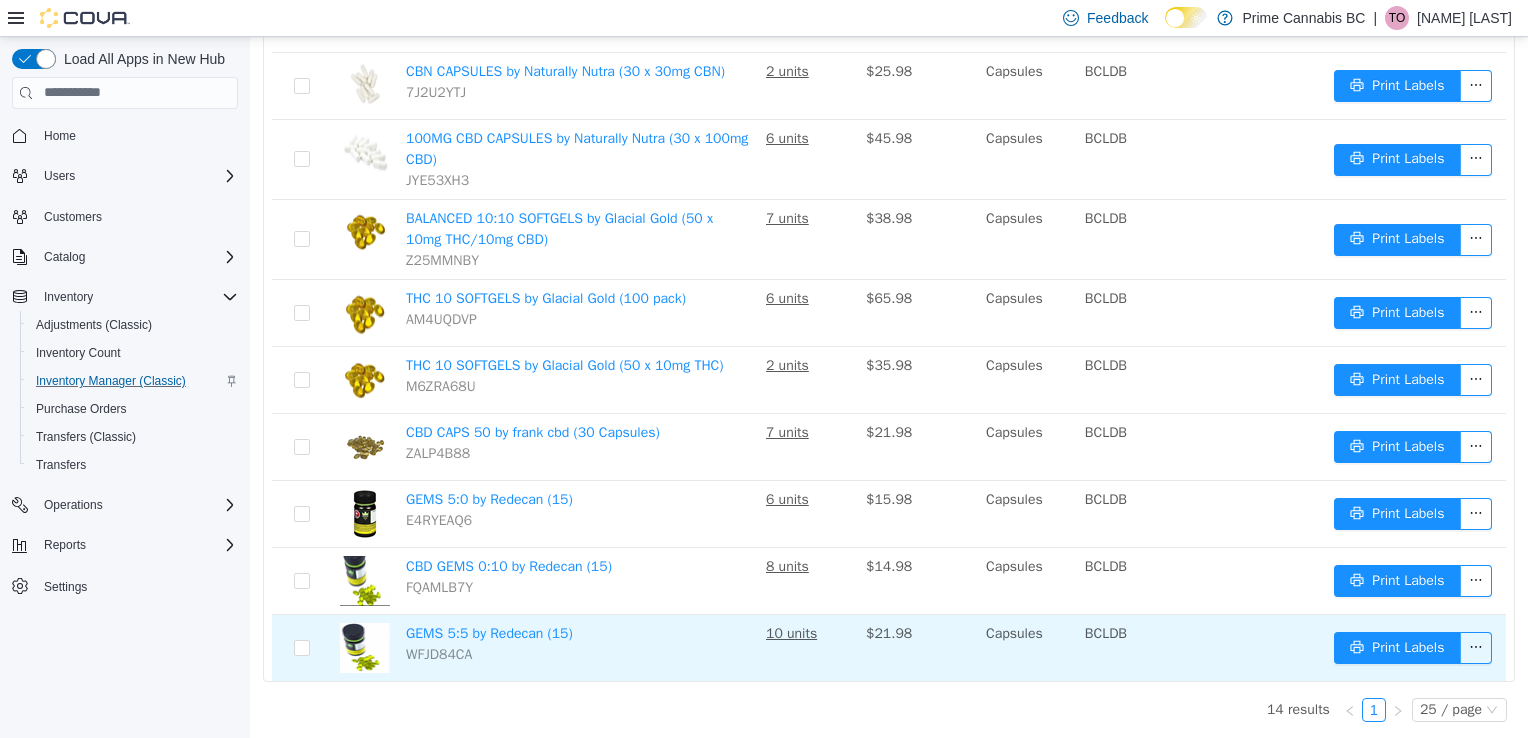 scroll, scrollTop: 0, scrollLeft: 0, axis: both 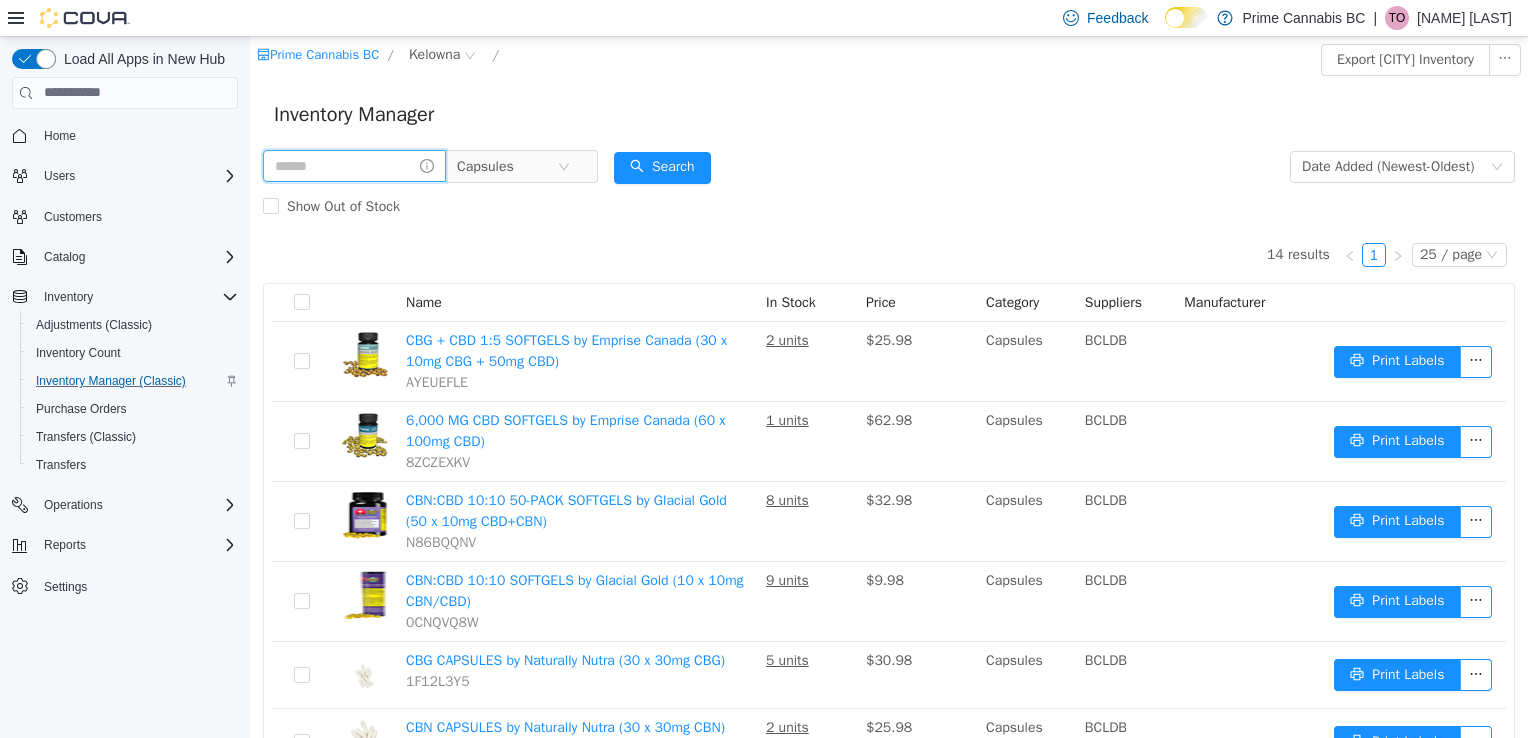 click at bounding box center [354, 165] 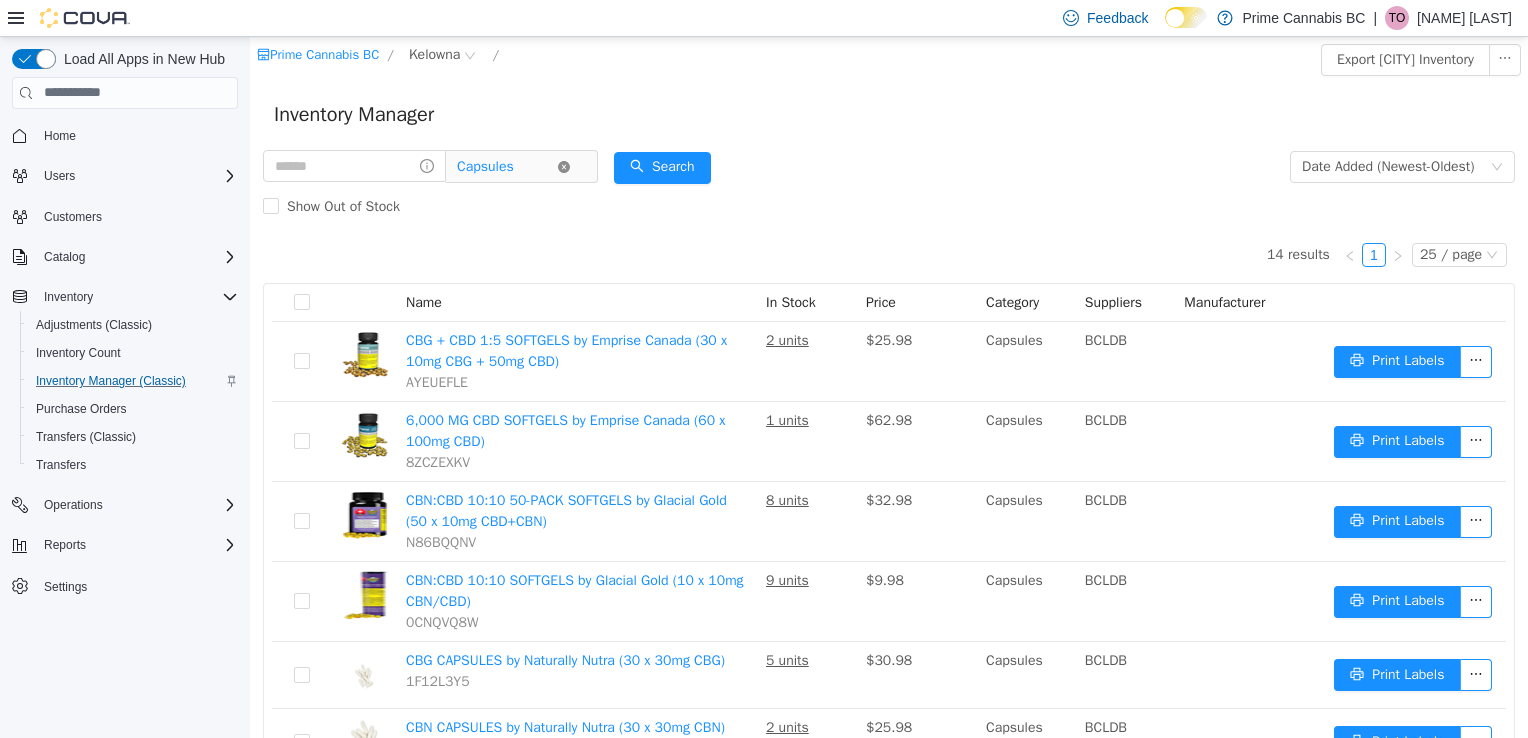 click 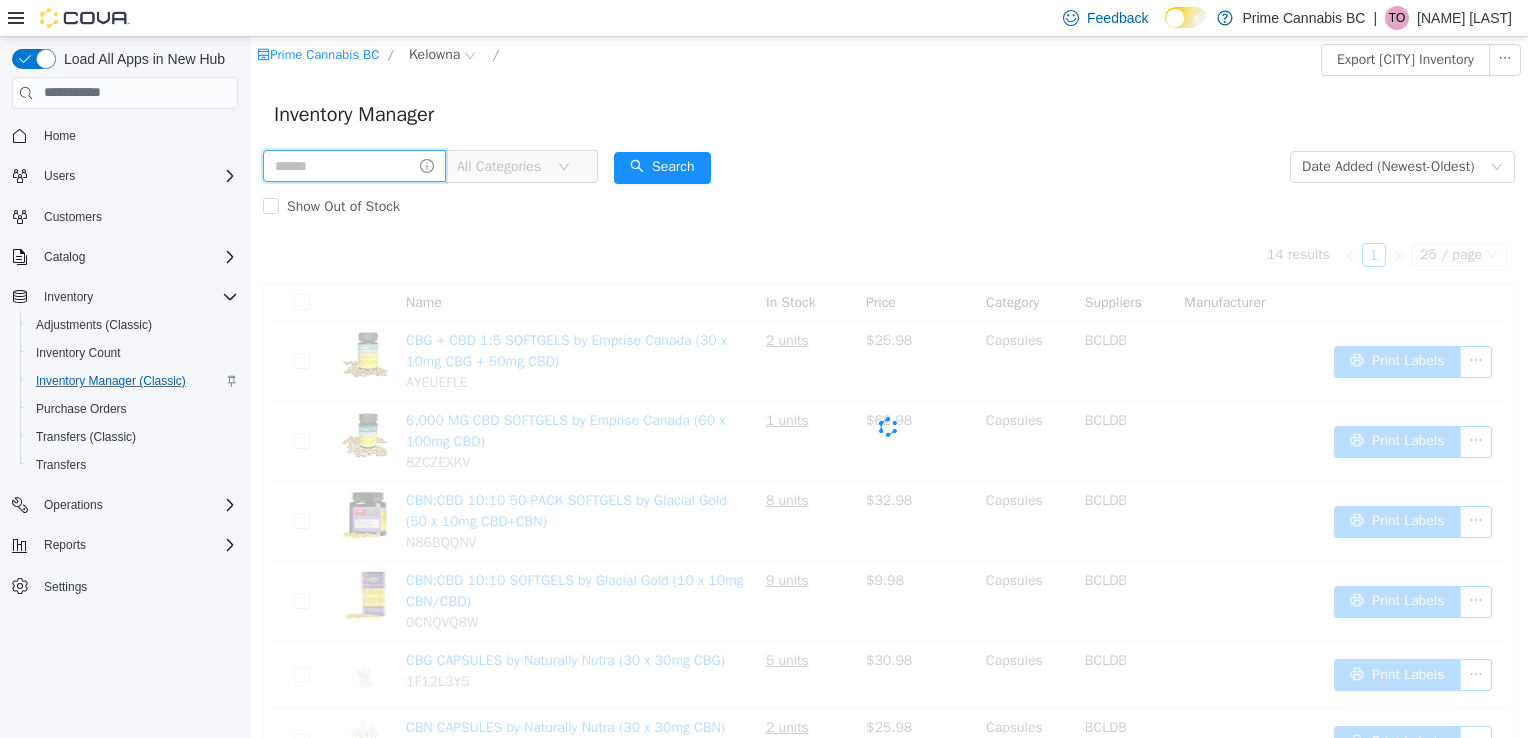 click at bounding box center [354, 165] 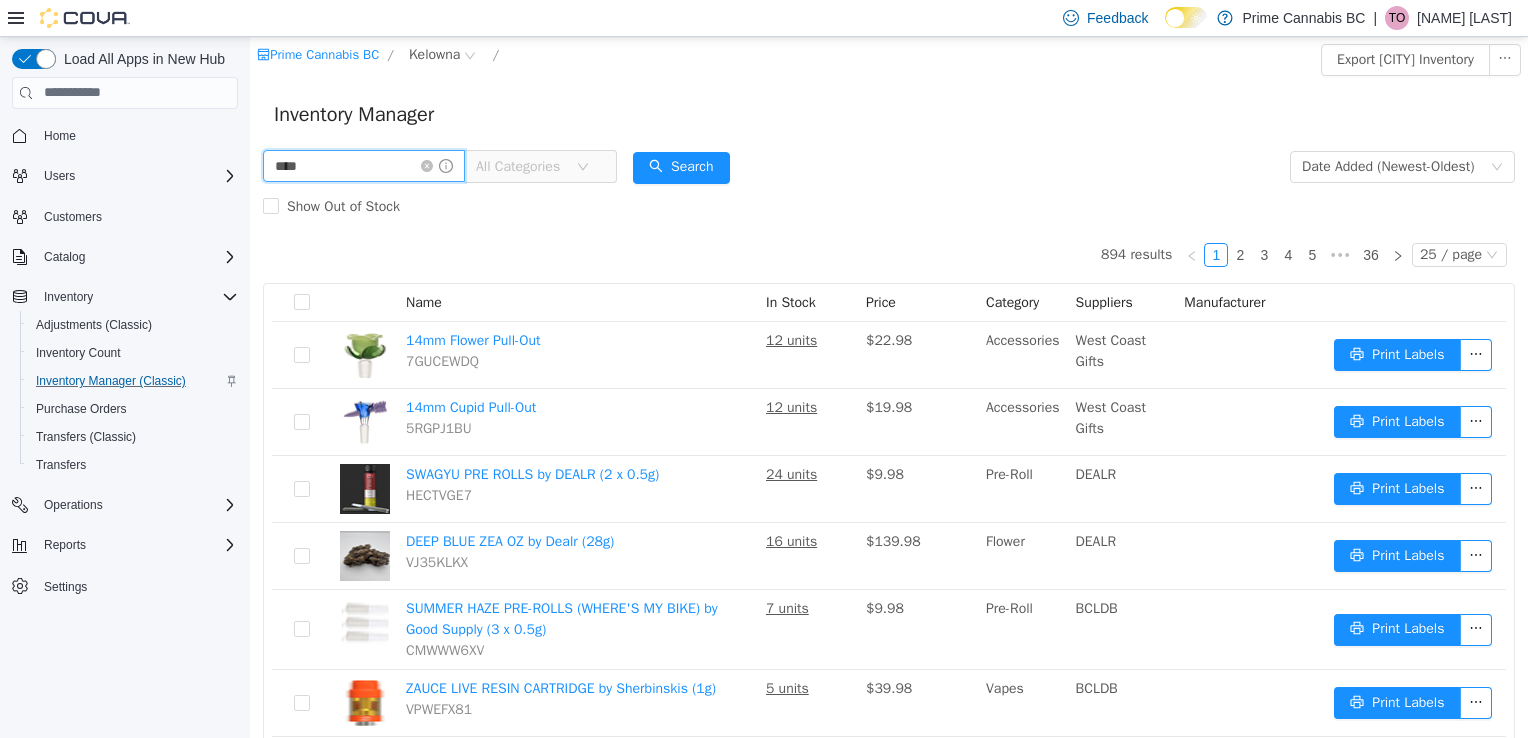 type on "****" 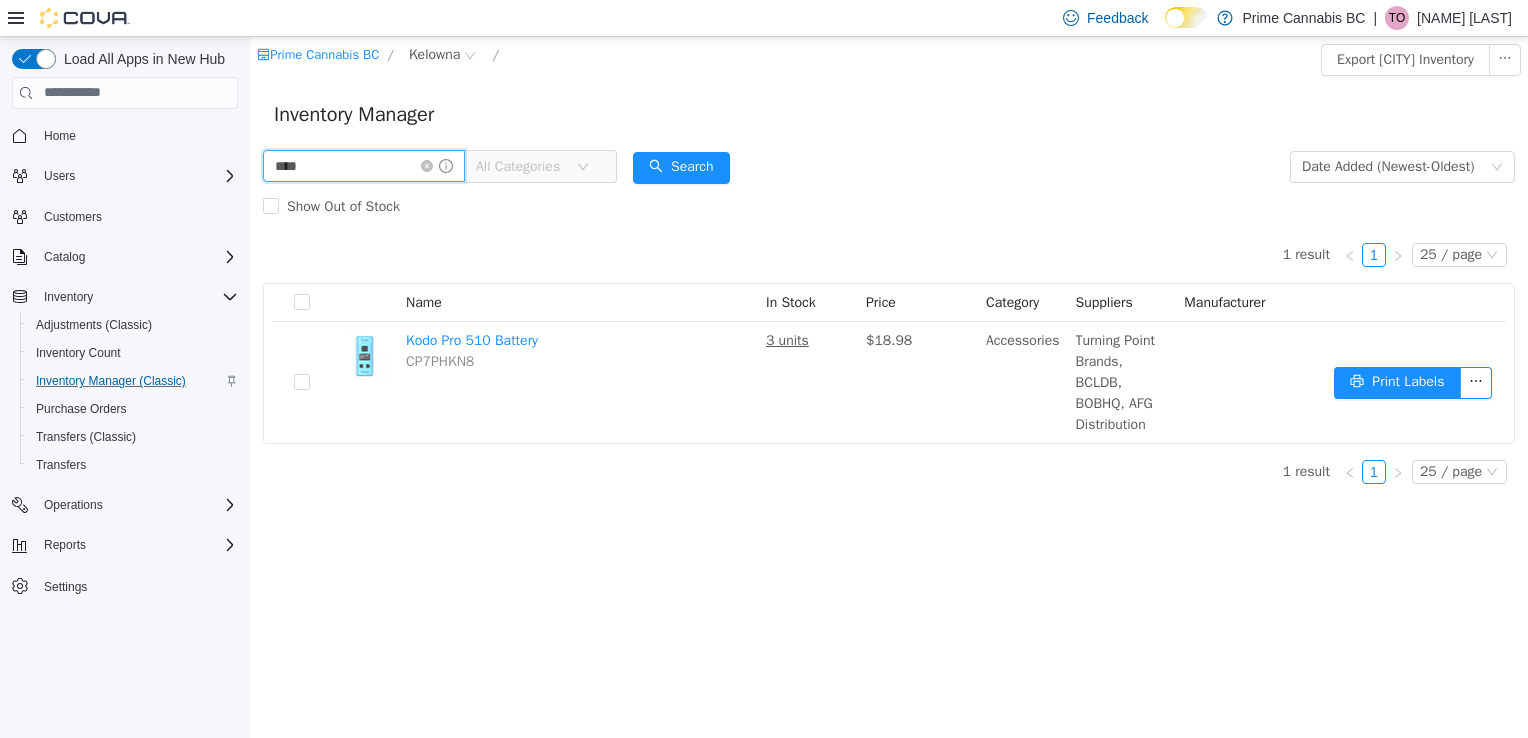 click on "****" at bounding box center (364, 165) 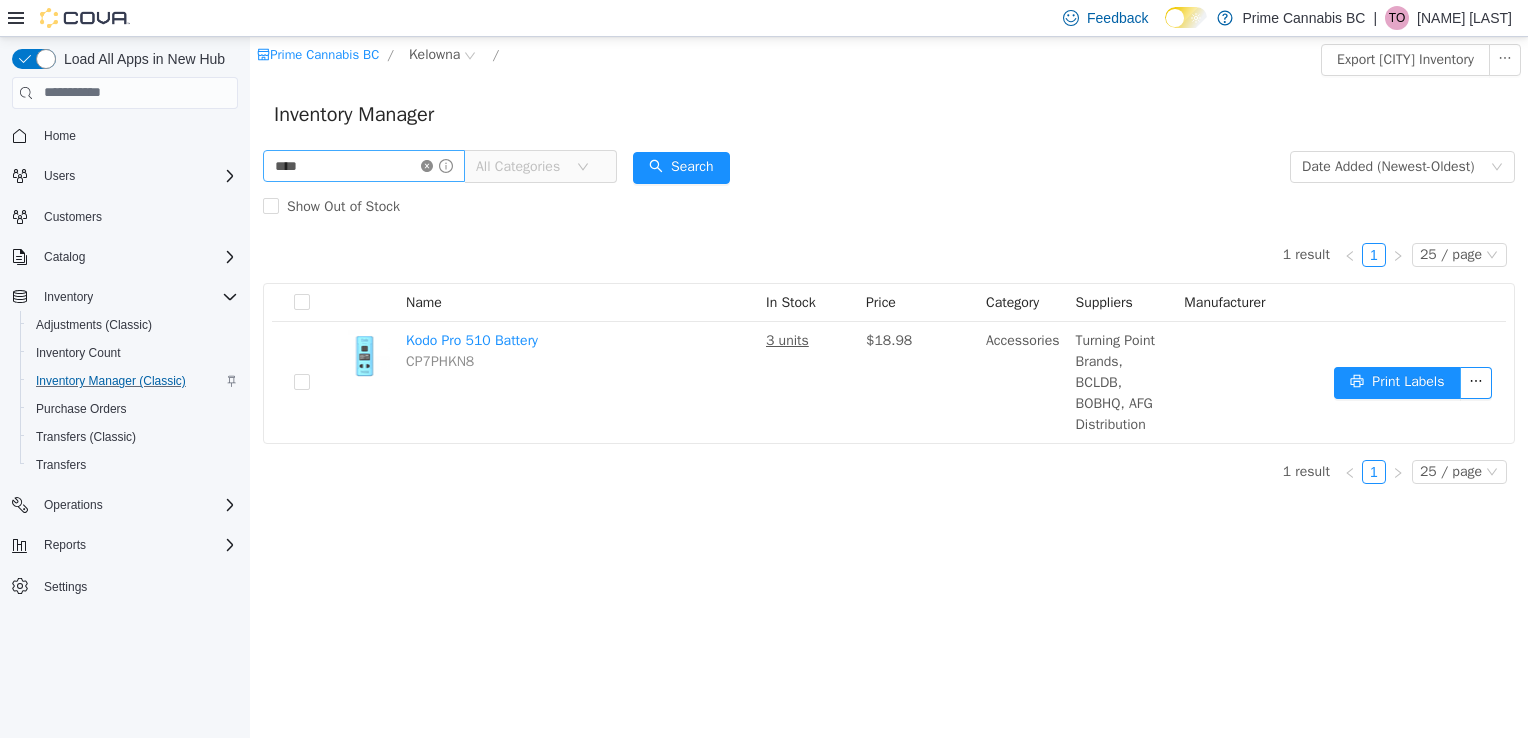 click 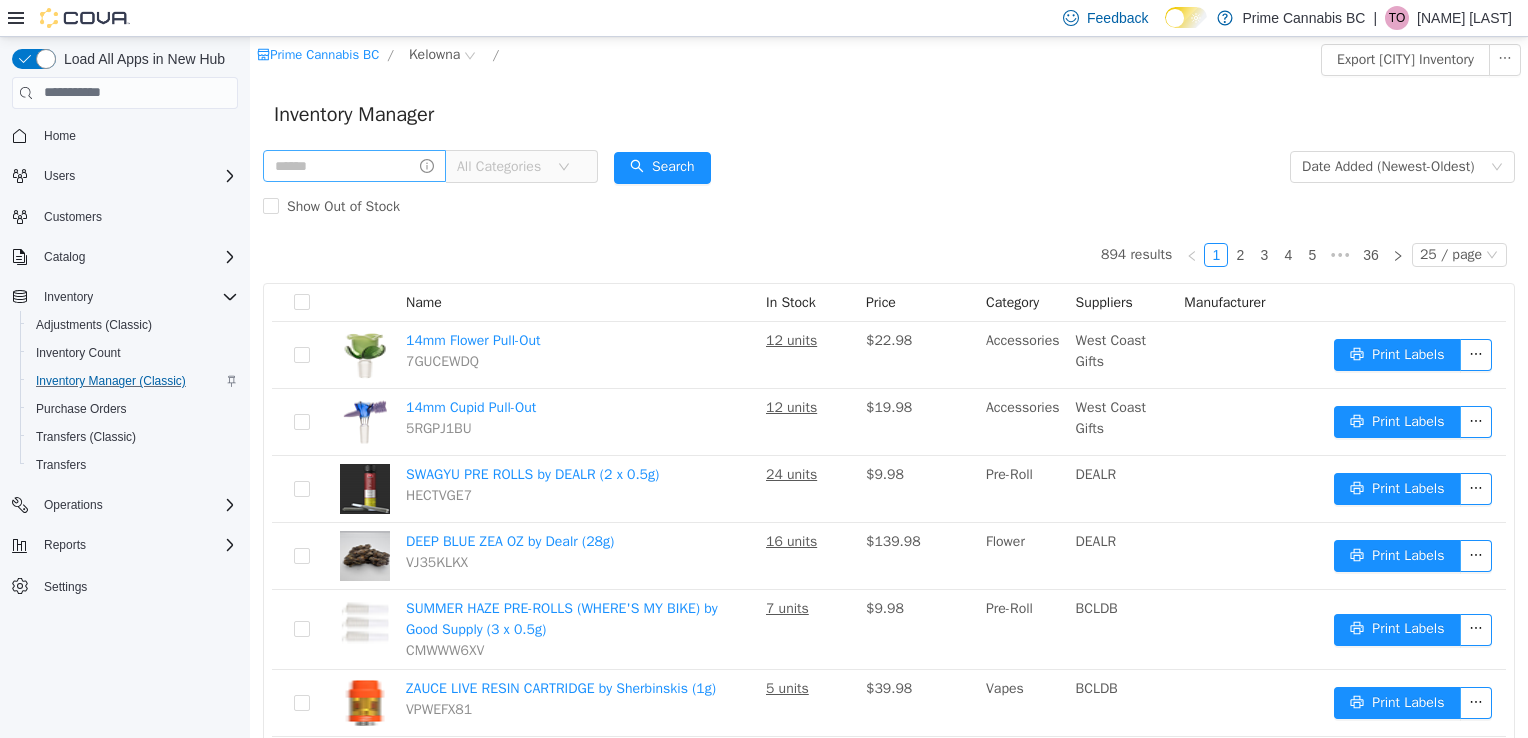 click on "All Categories" at bounding box center (502, 166) 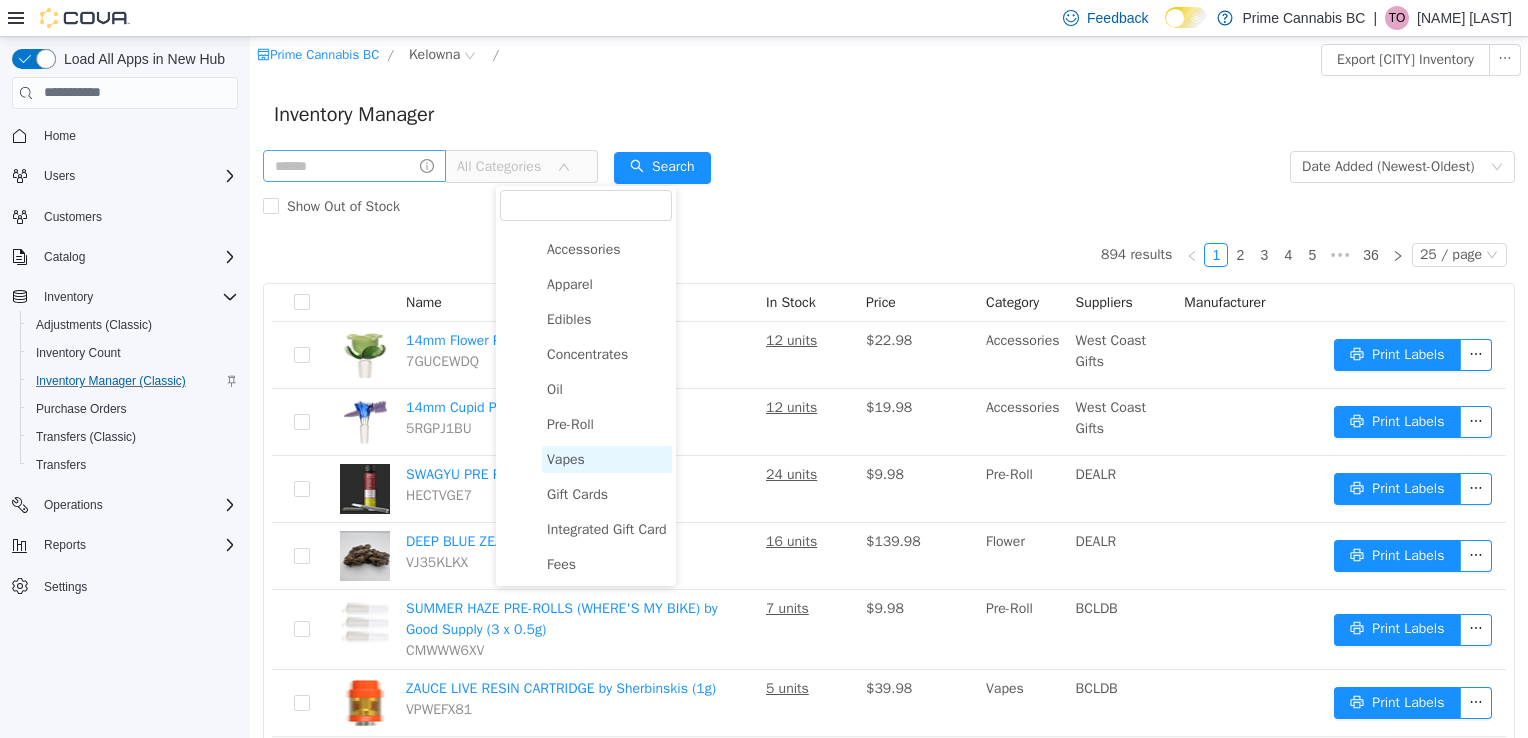 scroll, scrollTop: 0, scrollLeft: 0, axis: both 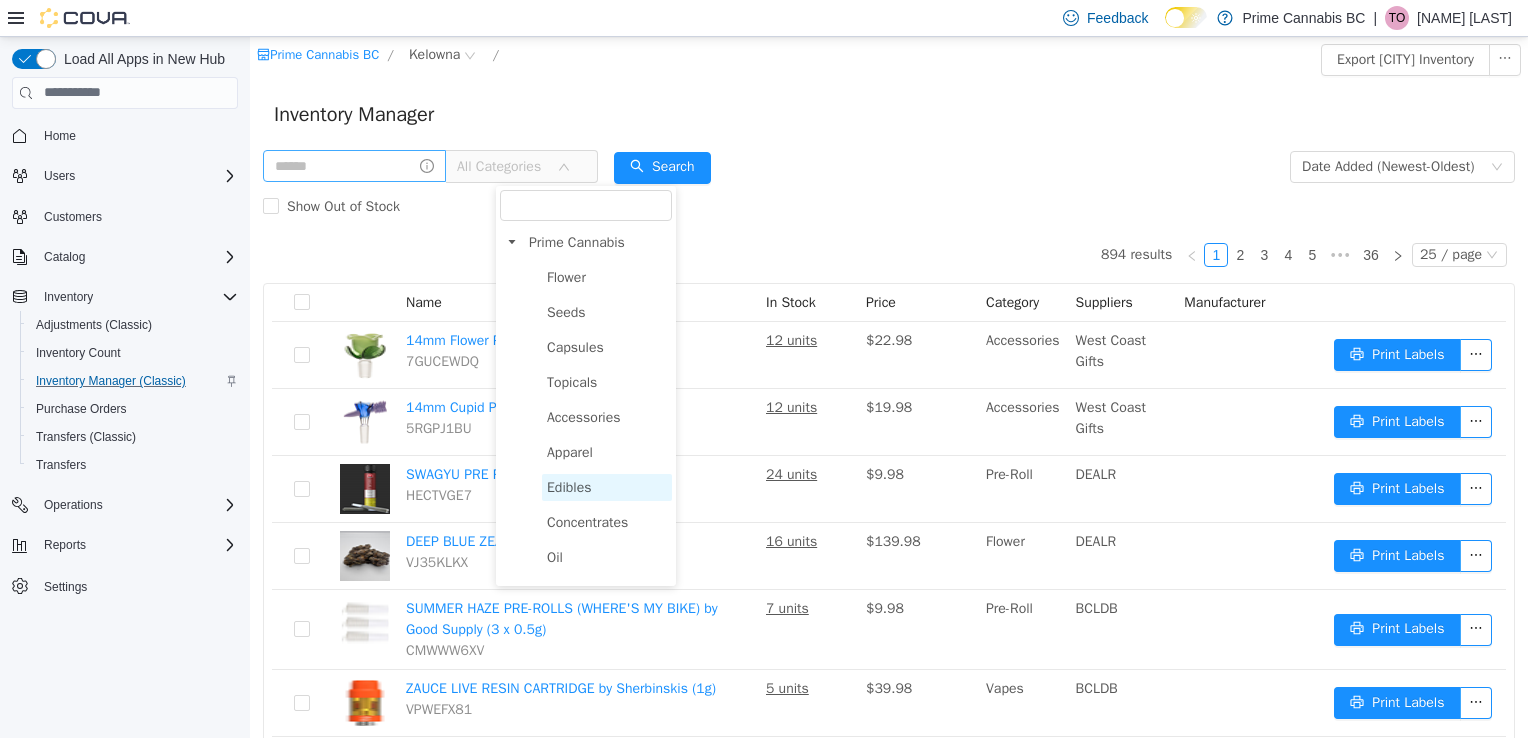 click on "Edibles" at bounding box center (569, 486) 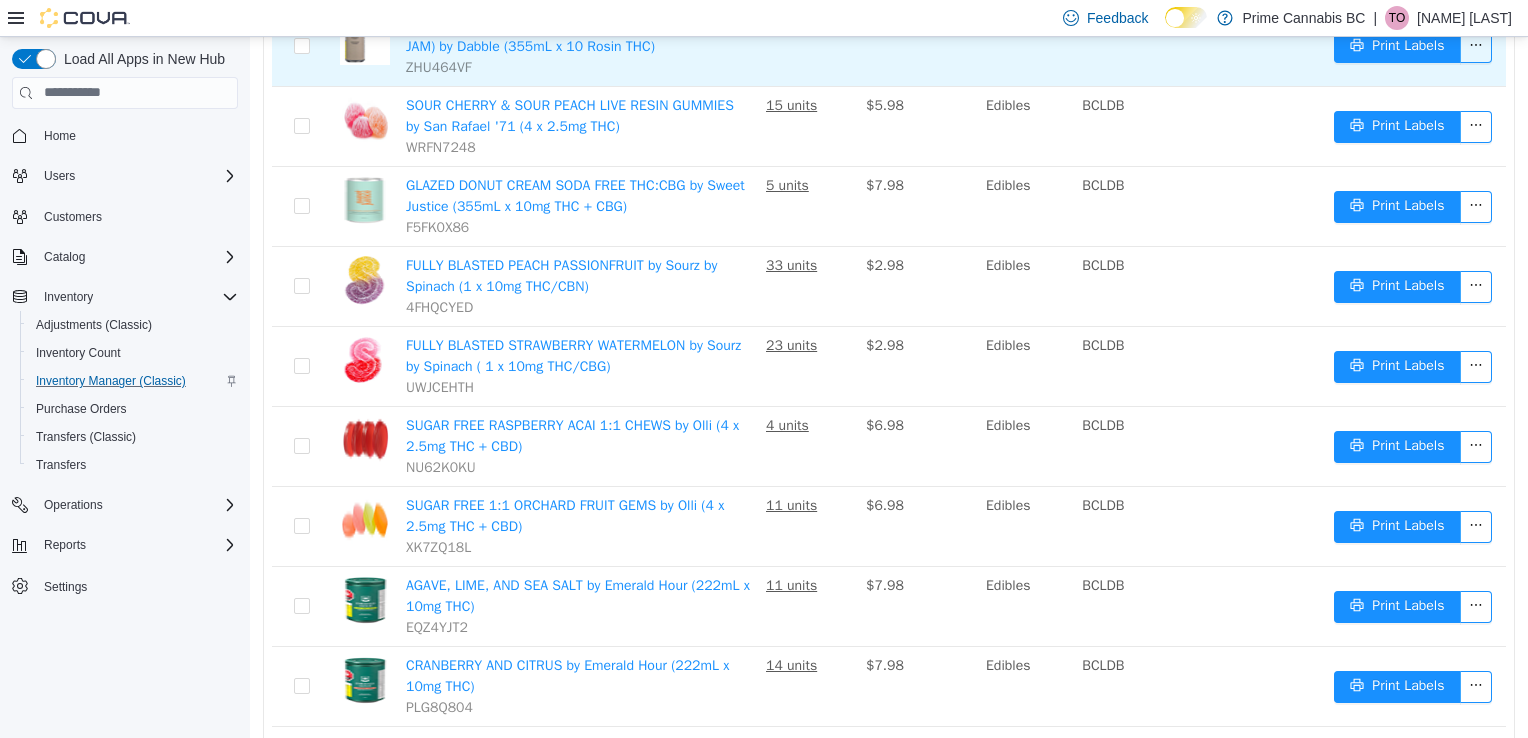 scroll, scrollTop: 1642, scrollLeft: 0, axis: vertical 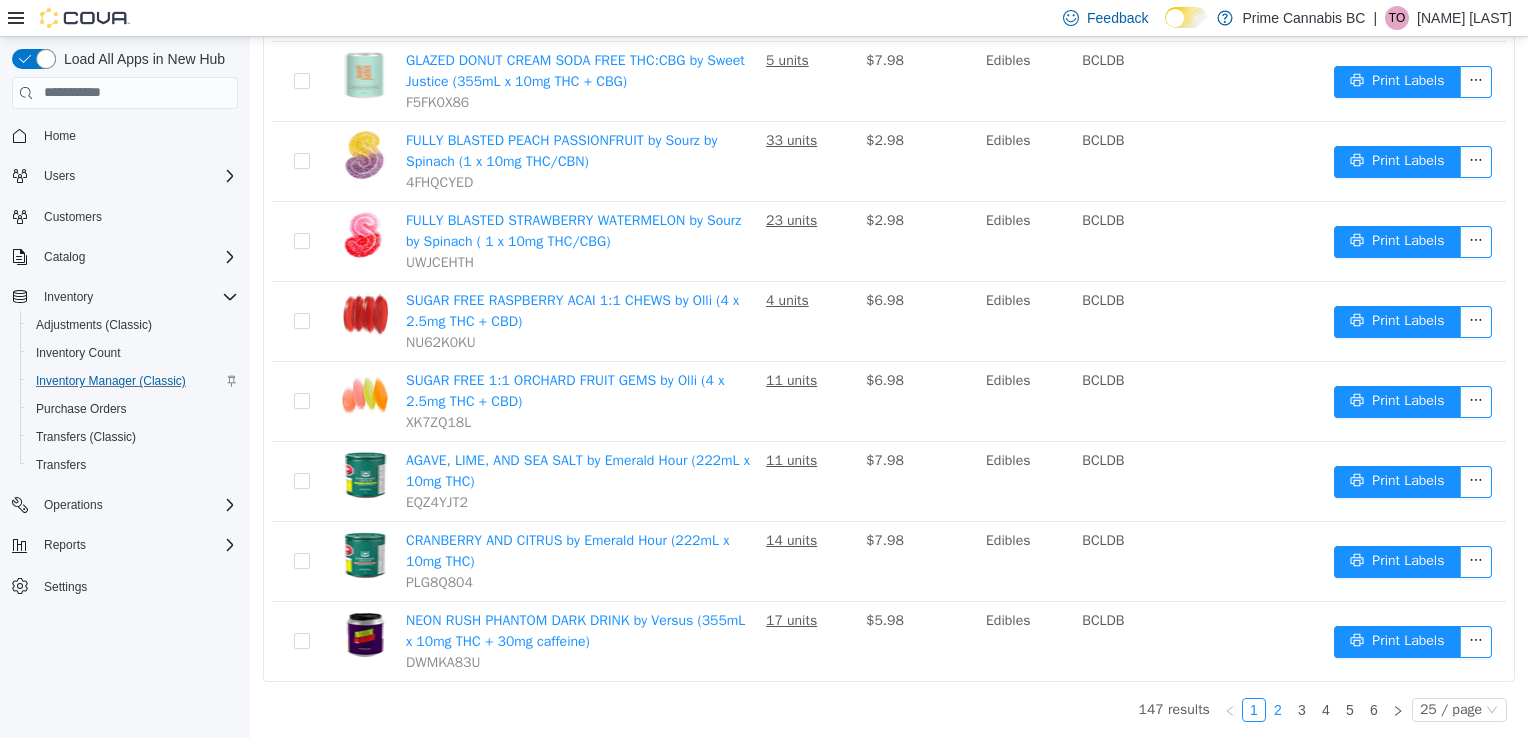 click on "2" at bounding box center (1278, 709) 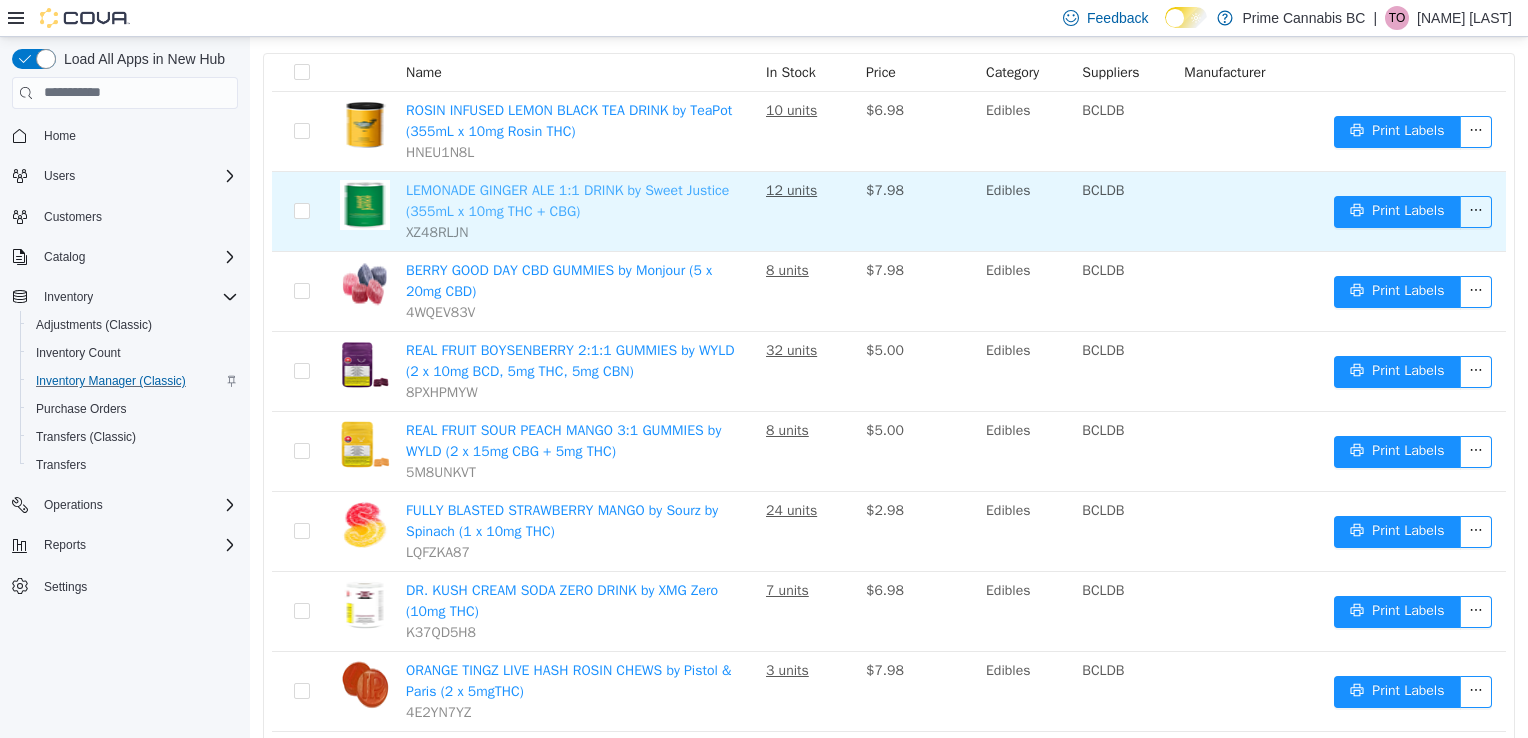 scroll, scrollTop: 231, scrollLeft: 0, axis: vertical 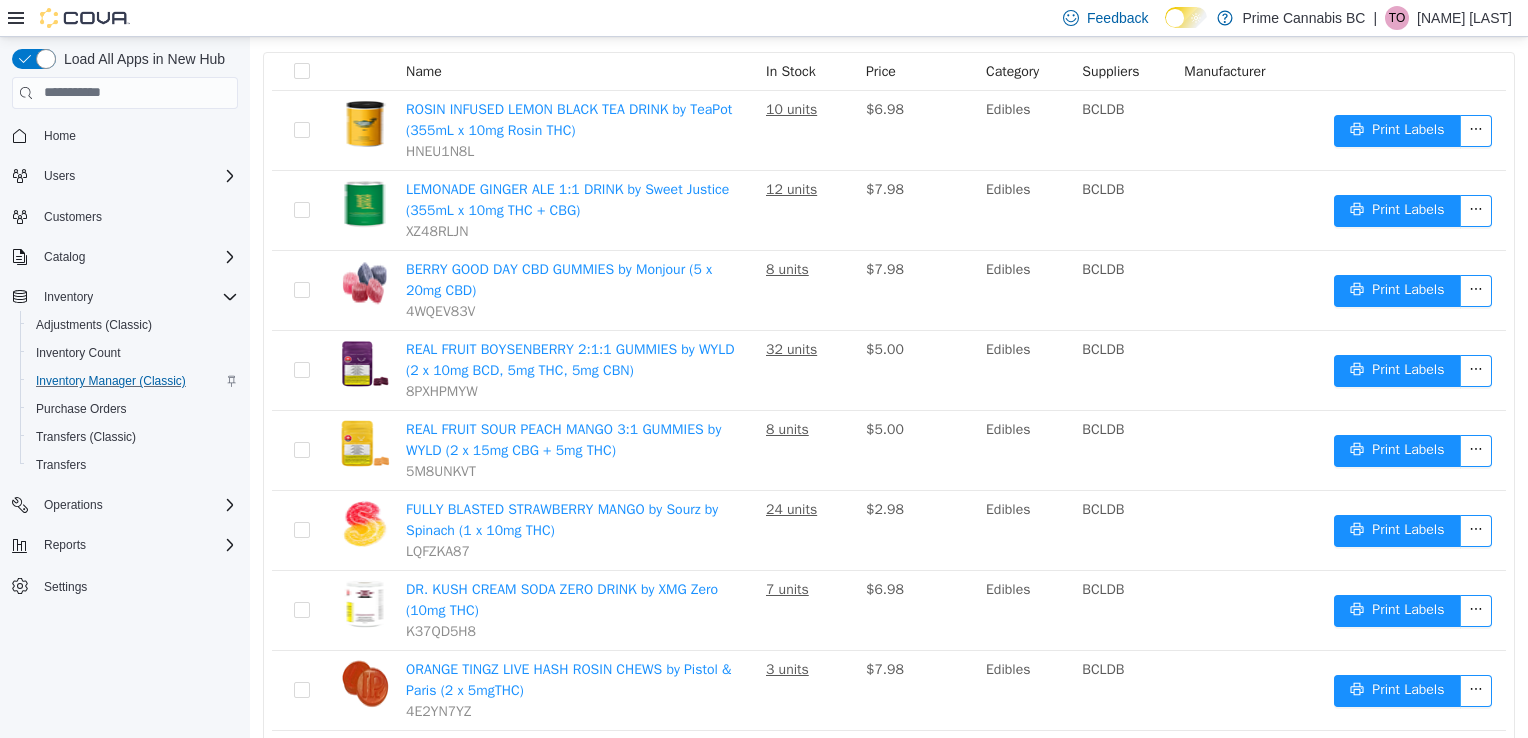 type 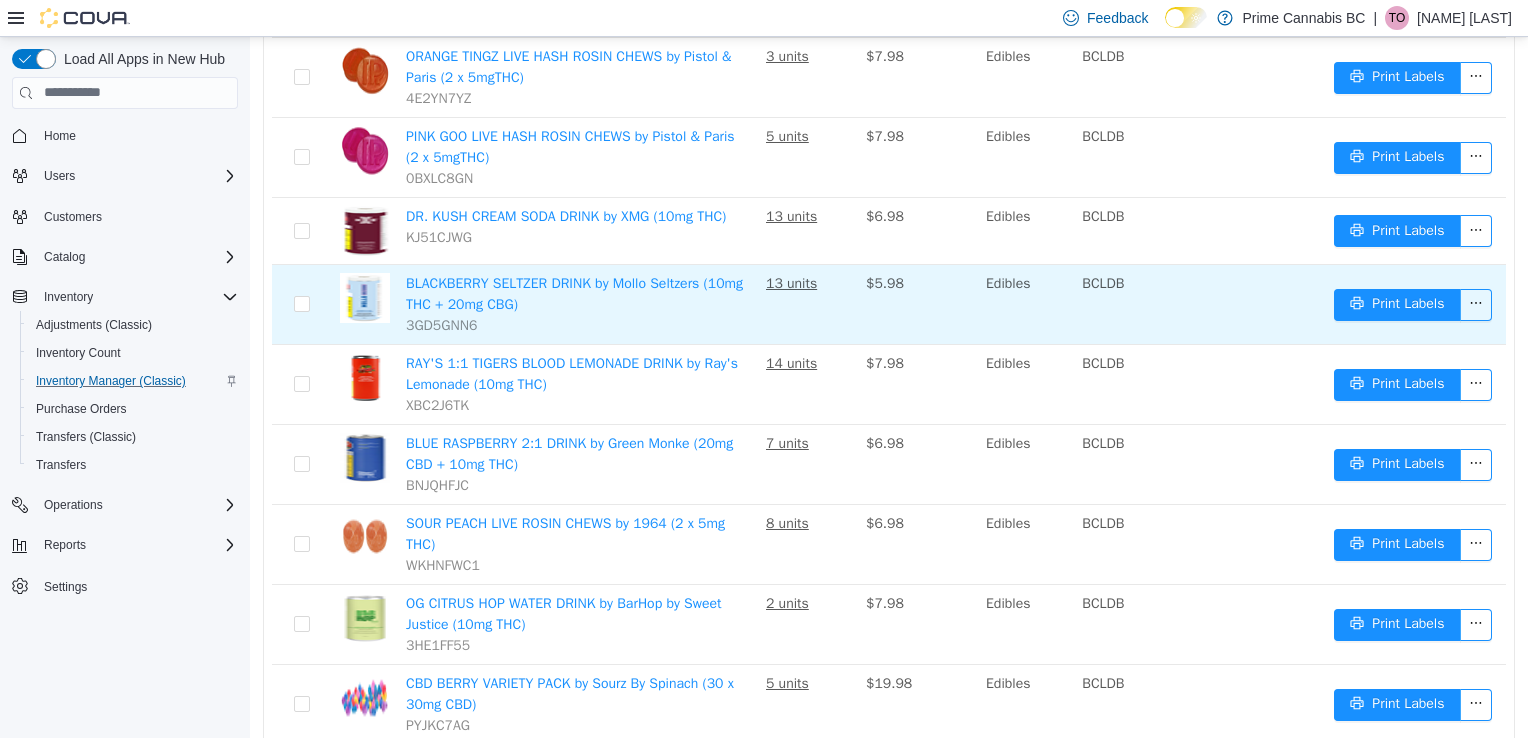 scroll, scrollTop: 0, scrollLeft: 0, axis: both 